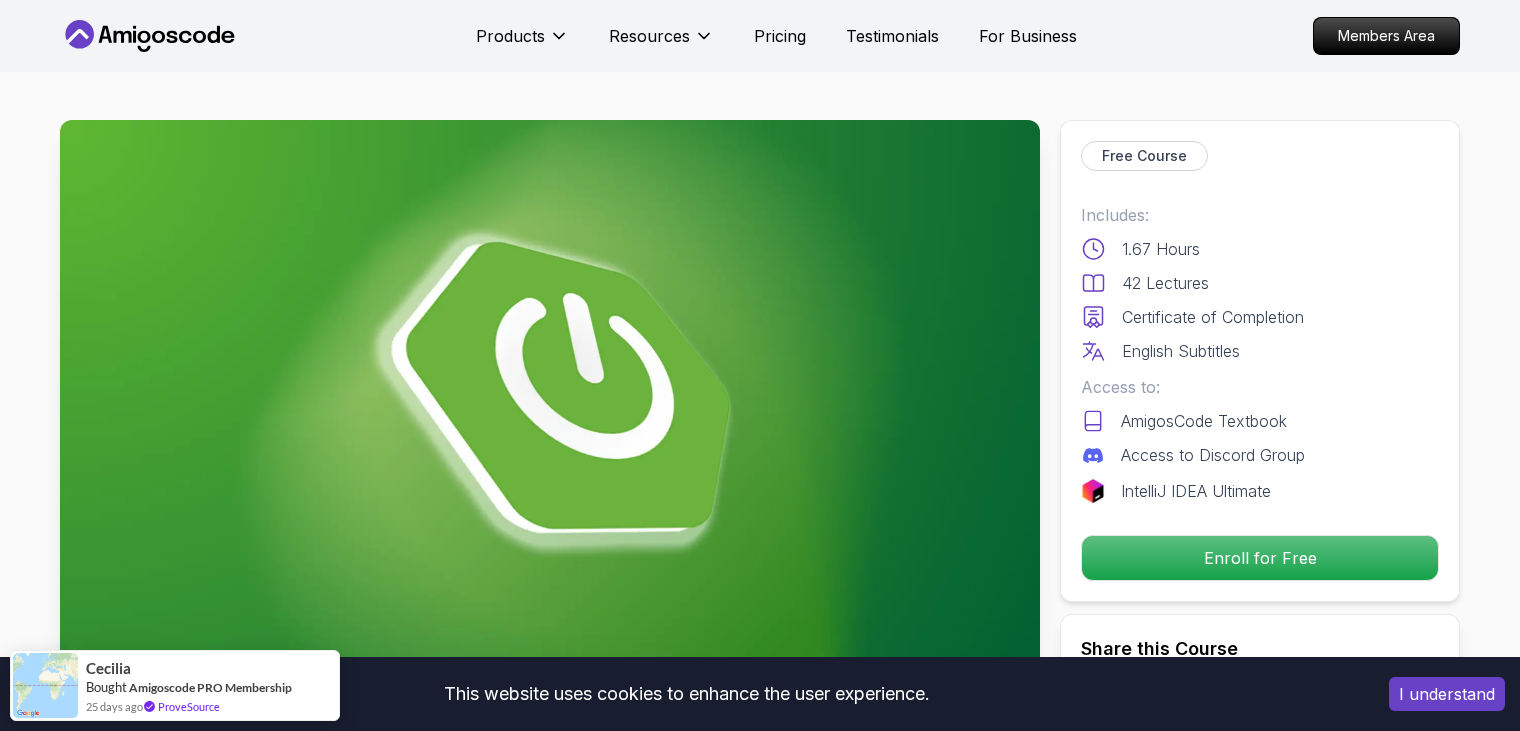 scroll, scrollTop: 4972, scrollLeft: 0, axis: vertical 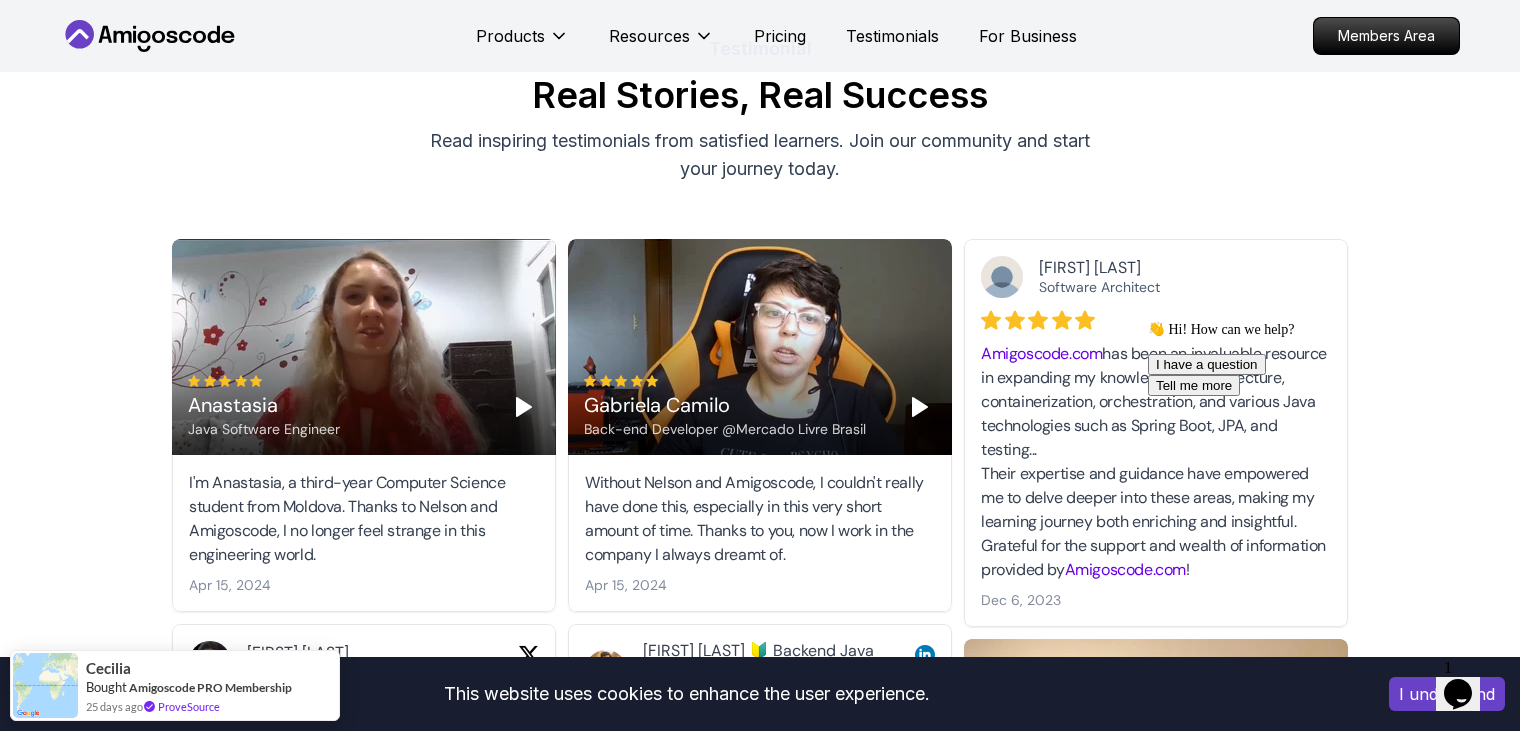click 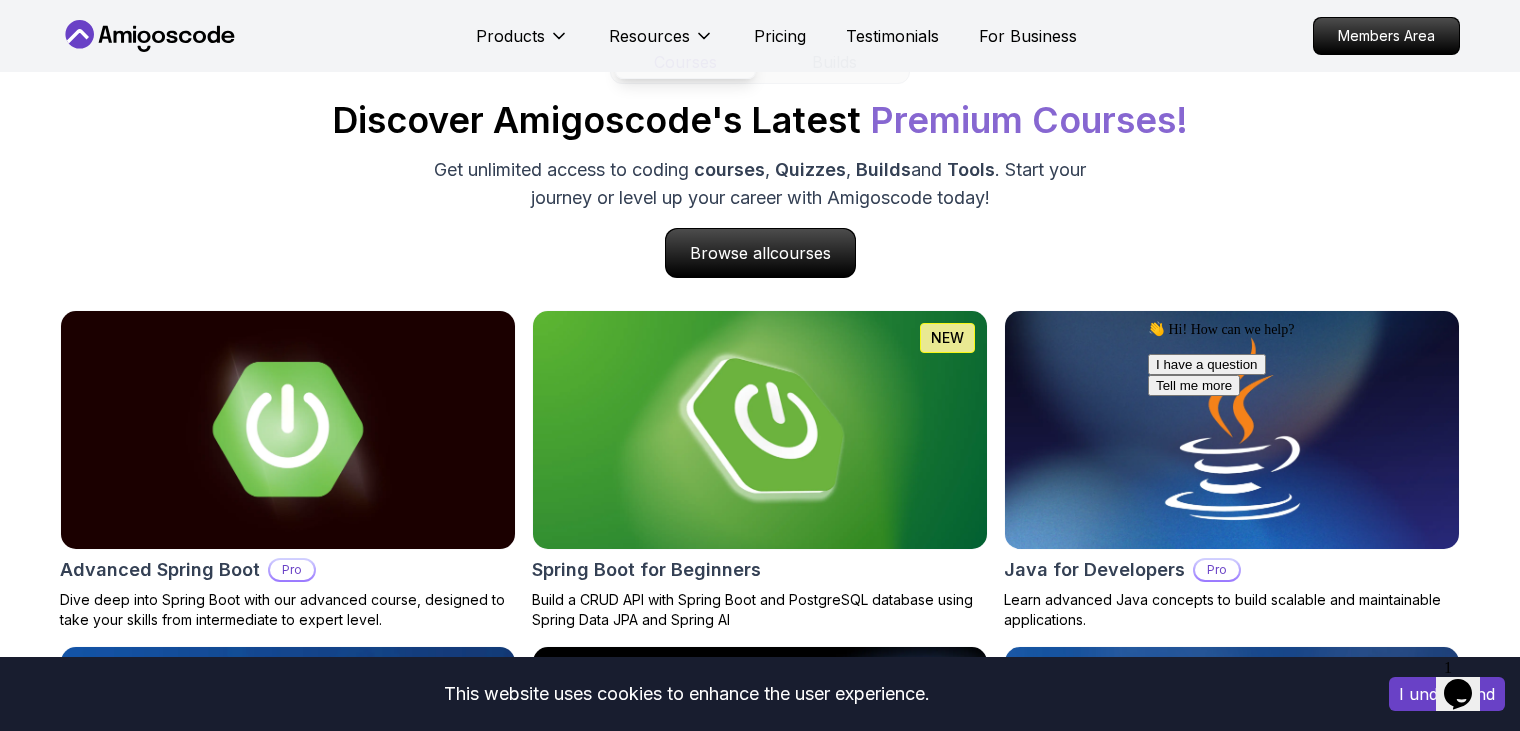 scroll, scrollTop: 2100, scrollLeft: 0, axis: vertical 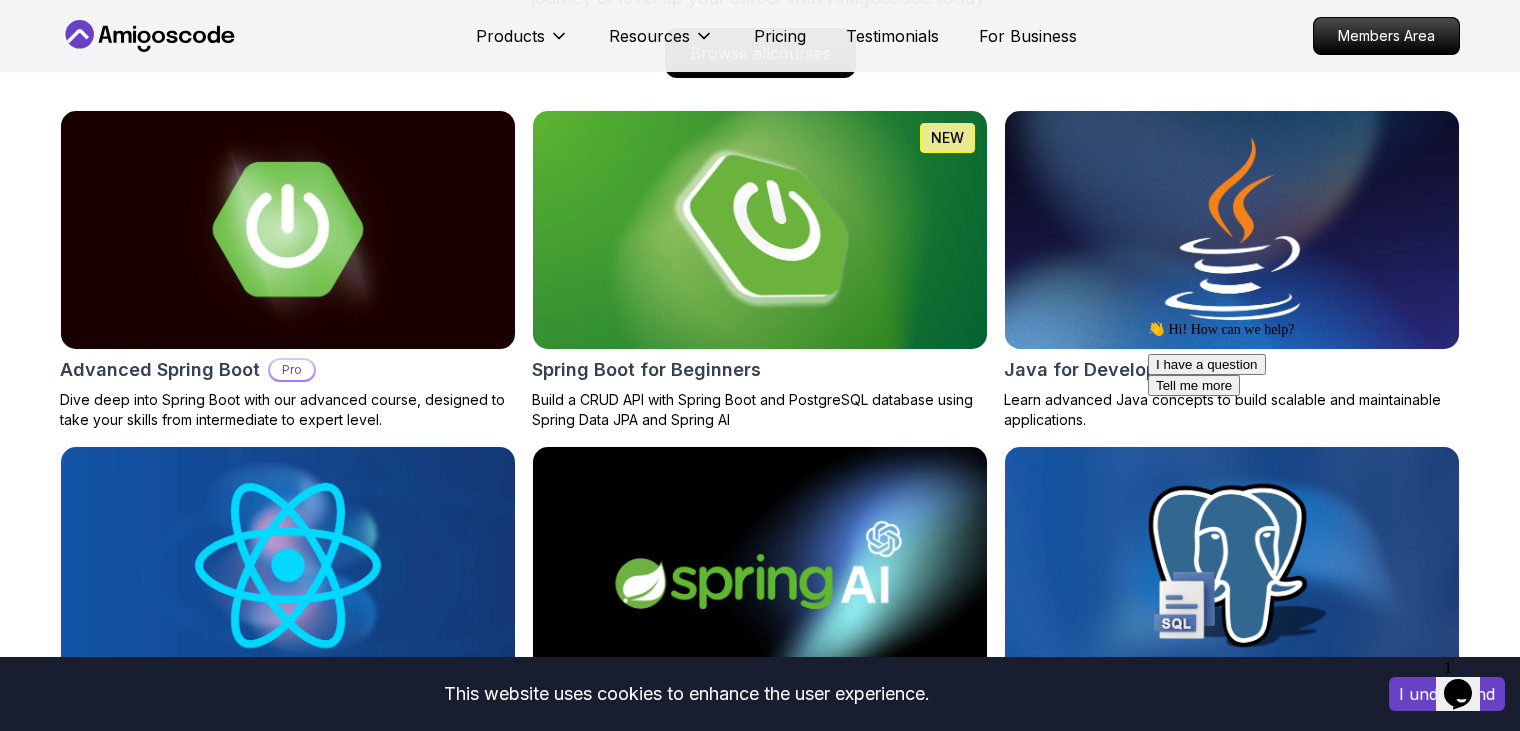 click at bounding box center [760, 230] 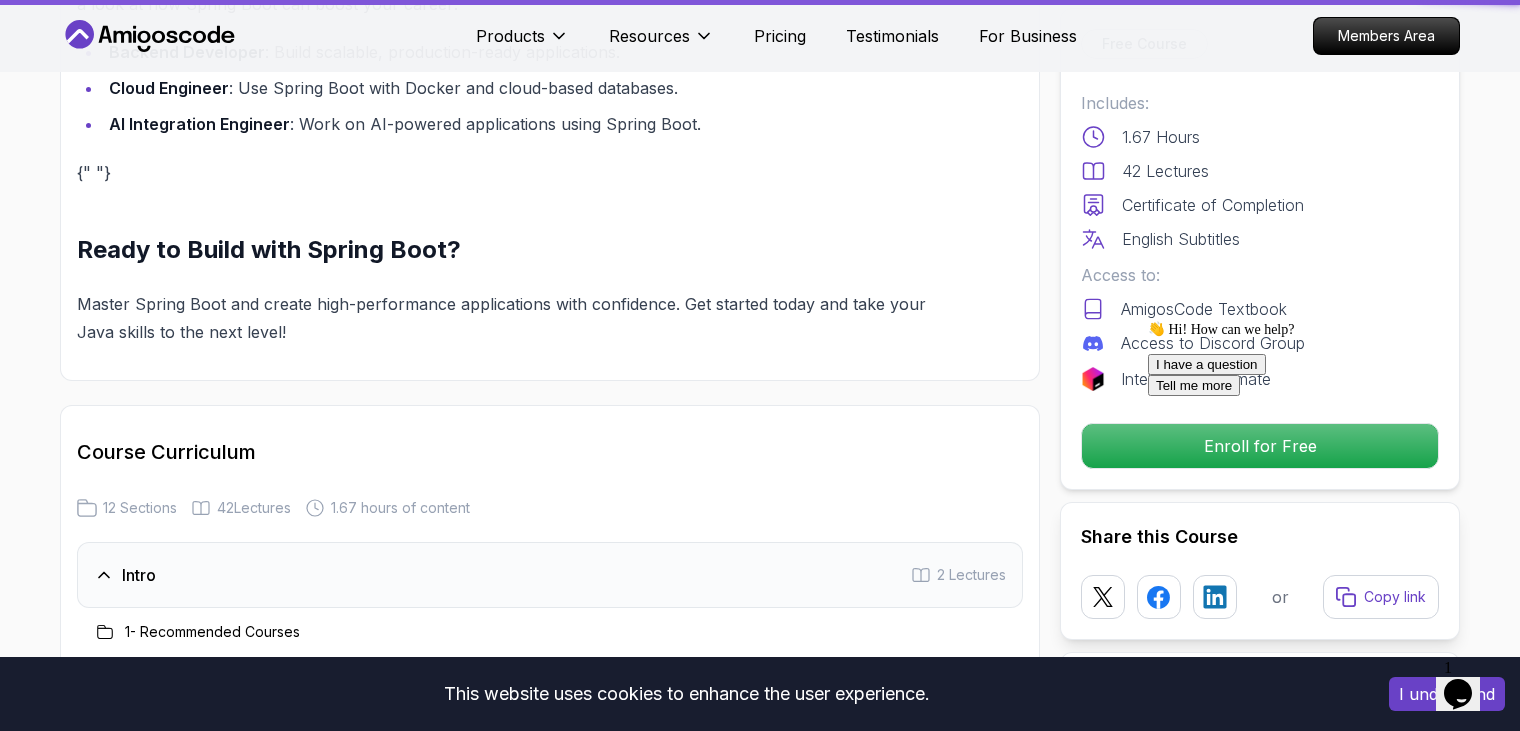 scroll, scrollTop: 0, scrollLeft: 0, axis: both 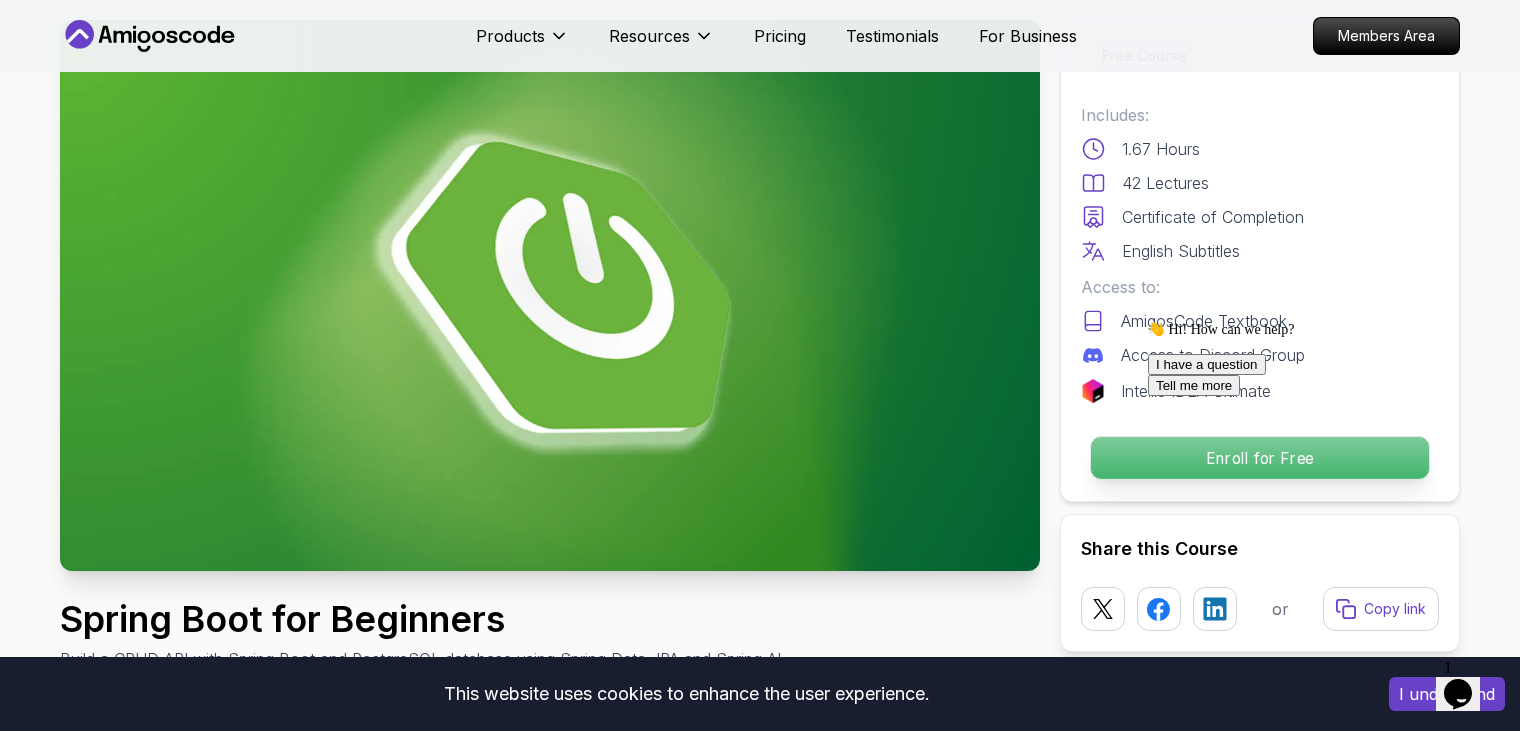 click on "Enroll for Free" at bounding box center [1260, 458] 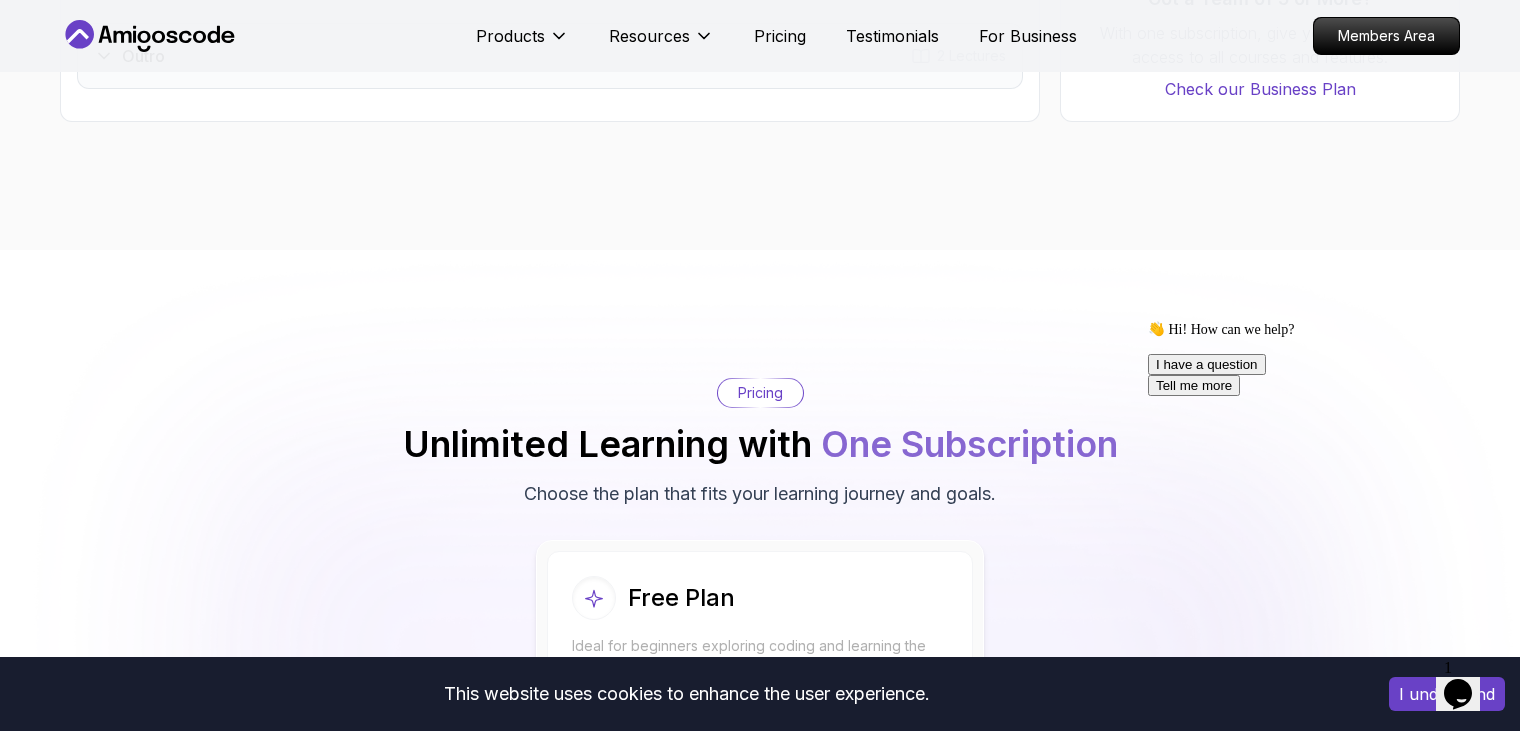 scroll, scrollTop: 3920, scrollLeft: 0, axis: vertical 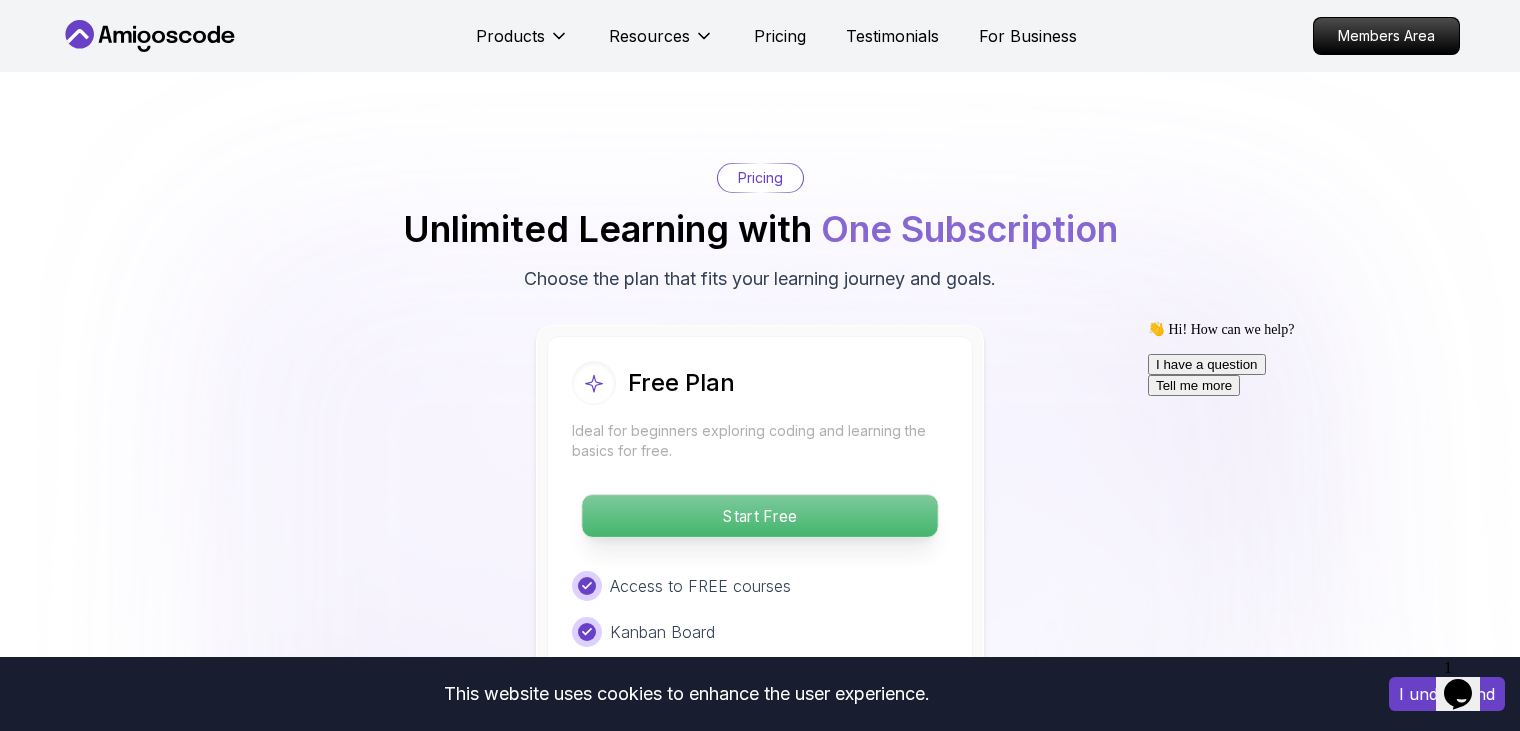 click on "Start Free" at bounding box center [759, 516] 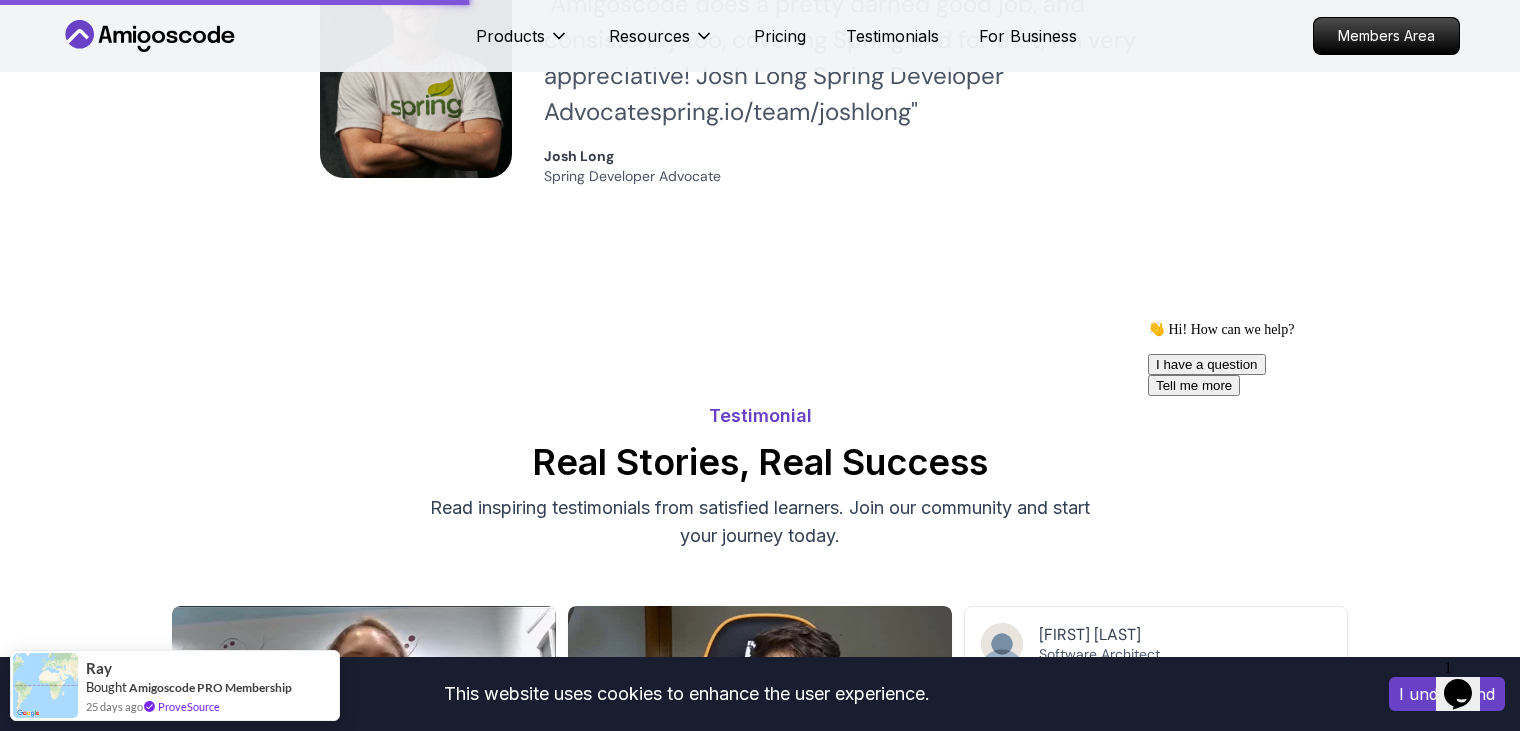 scroll, scrollTop: 5220, scrollLeft: 0, axis: vertical 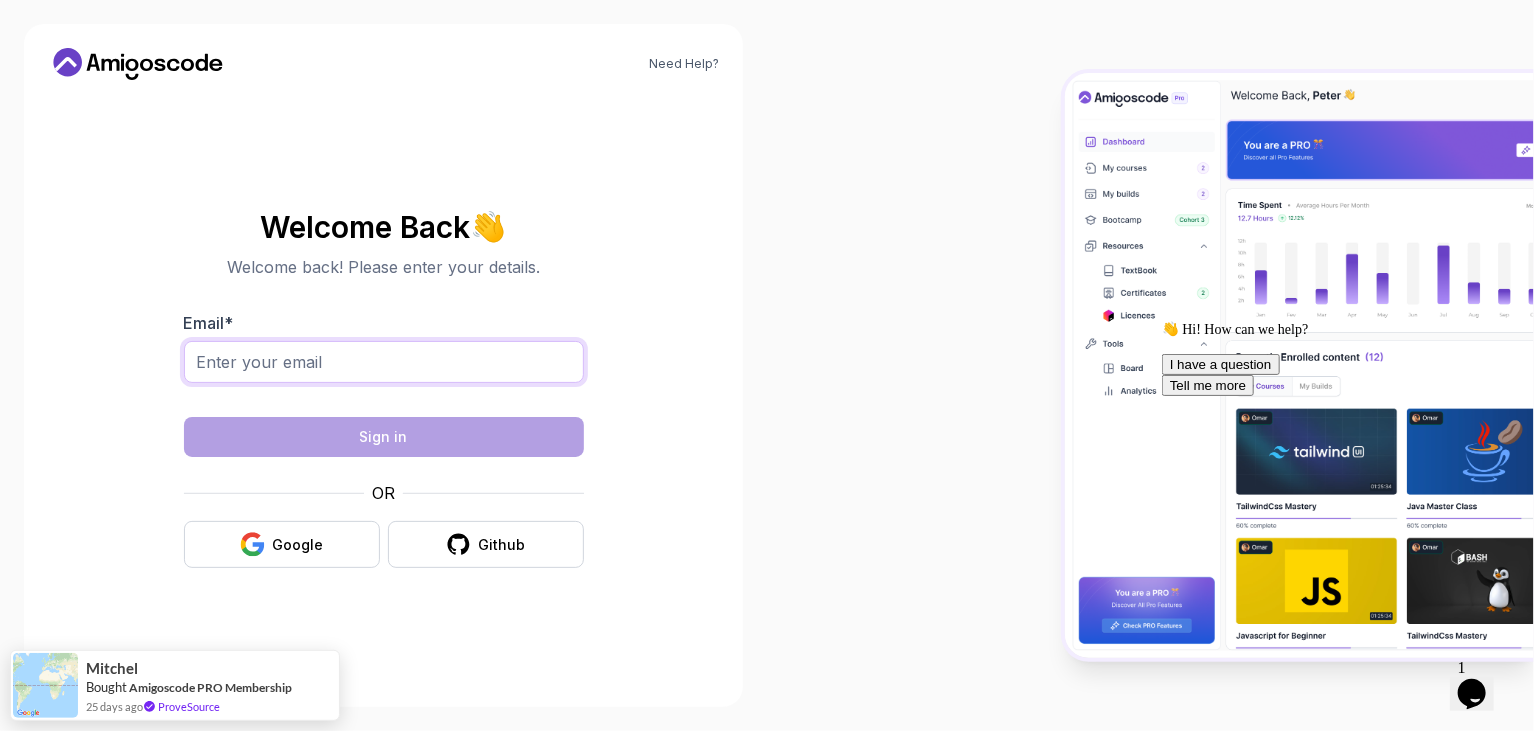 click on "Email *" at bounding box center [384, 362] 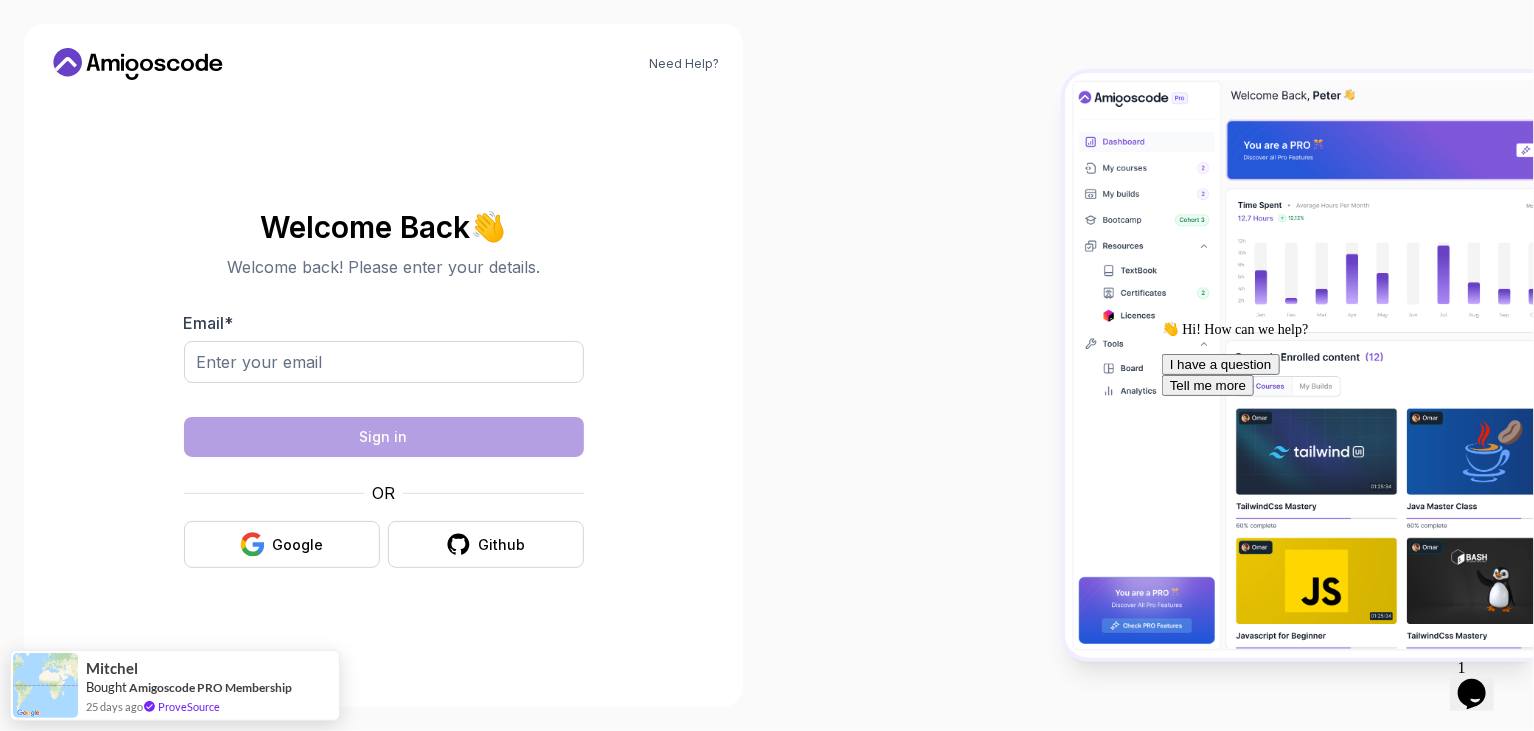 click on "Need Help? Welcome Back 👋 Welcome back! Please enter your details. Email * Sign in OR Google Github" at bounding box center [383, 365] 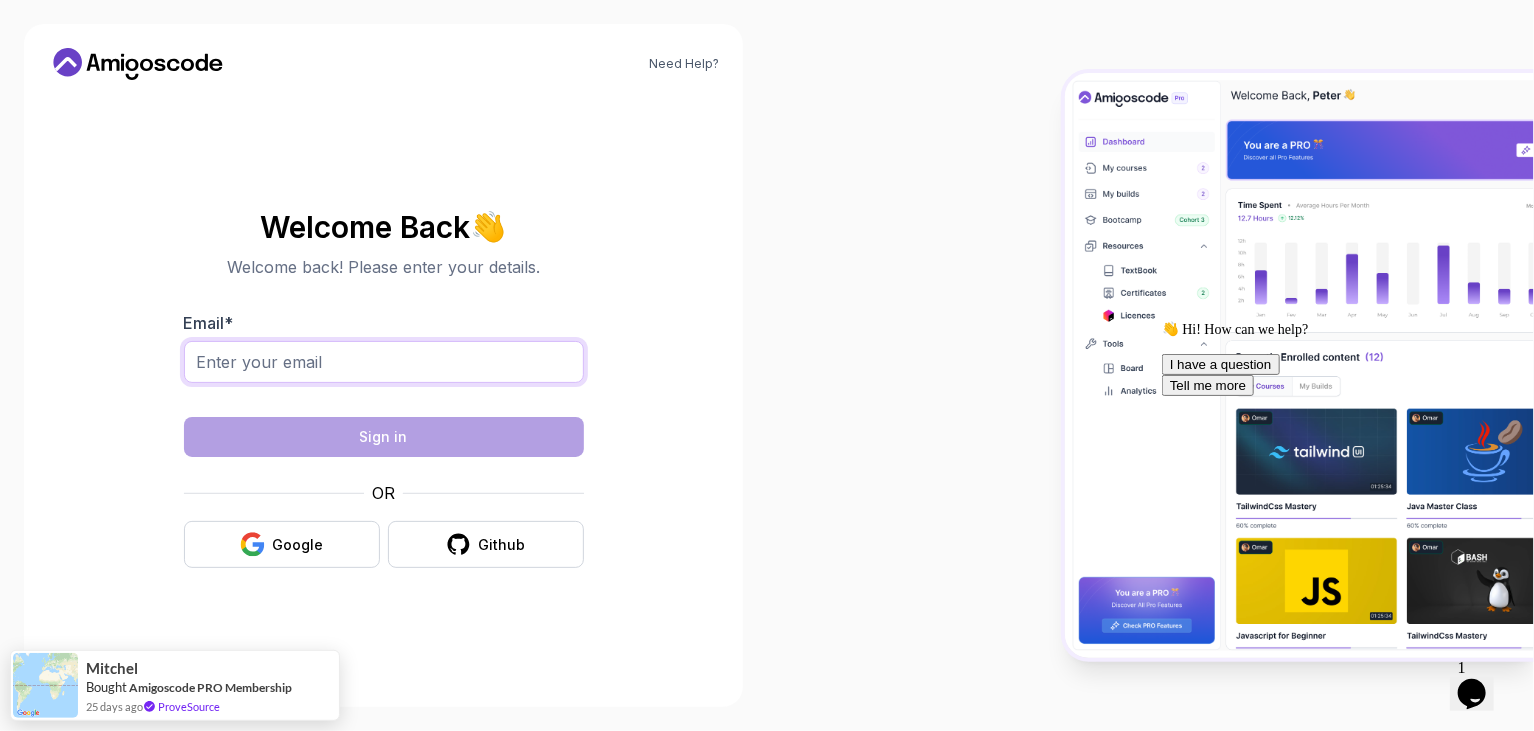 click on "Email *" at bounding box center [384, 362] 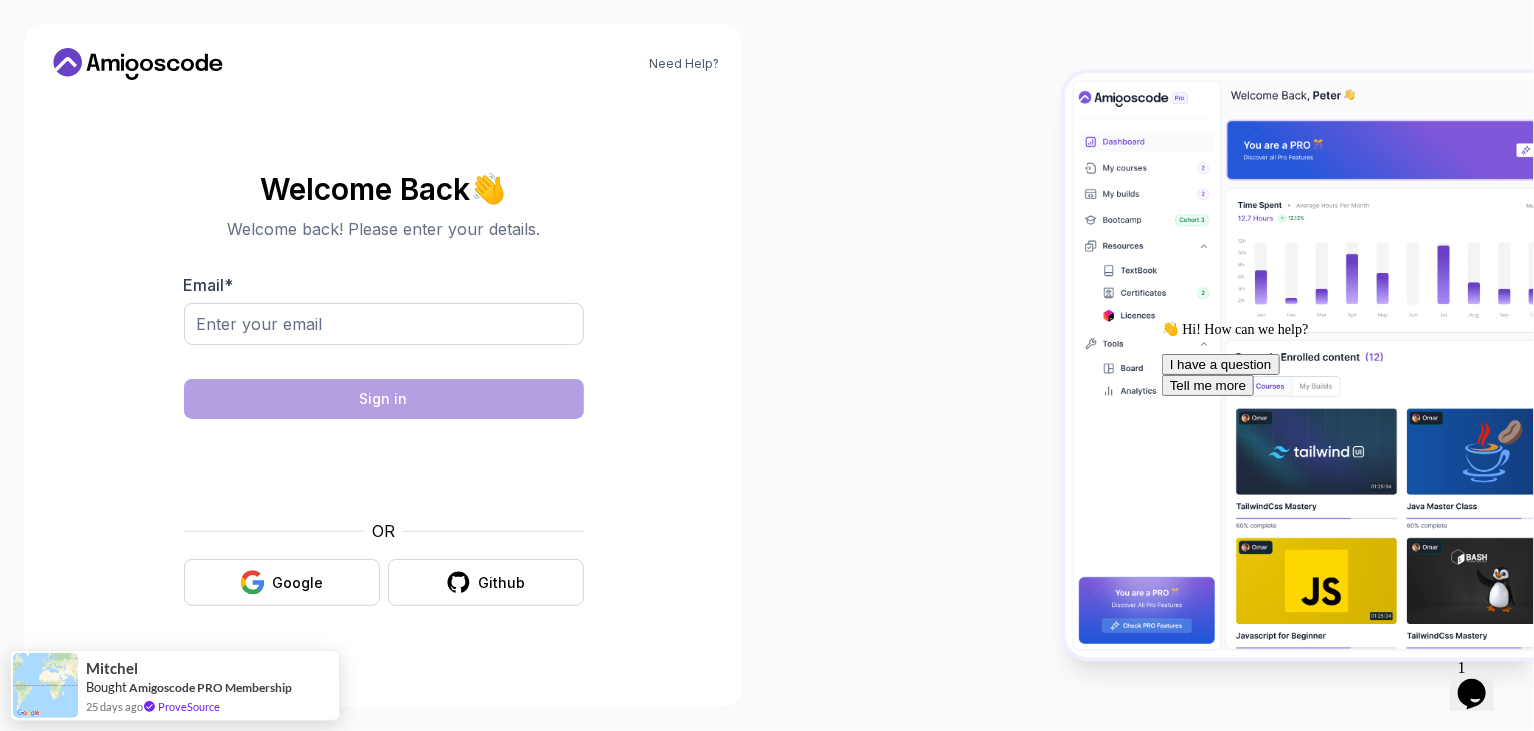 click on "Need Help? Welcome Back 👋 Welcome back! Please enter your details. Email * Sign in OR Google Github" at bounding box center [383, 365] 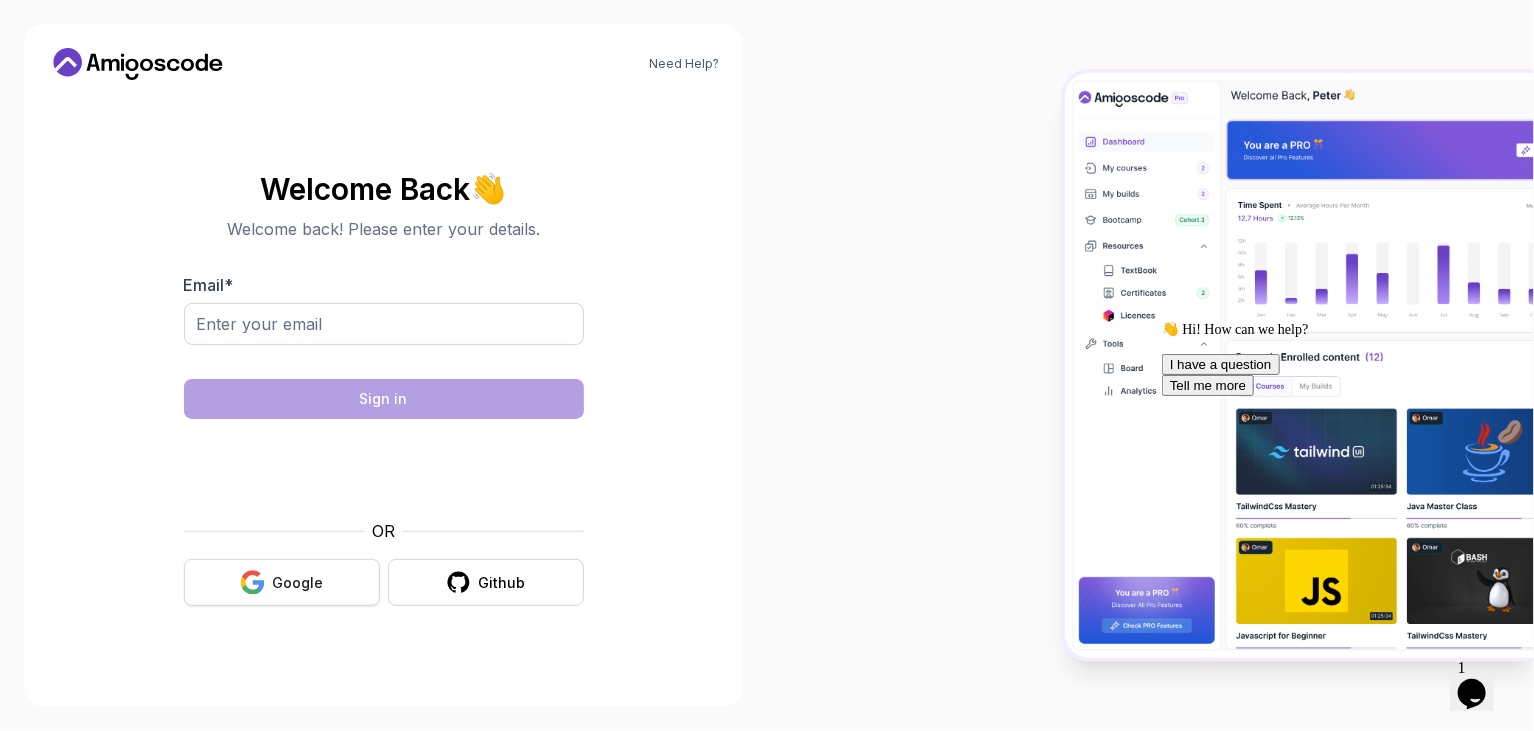 click on "Google" at bounding box center (282, 582) 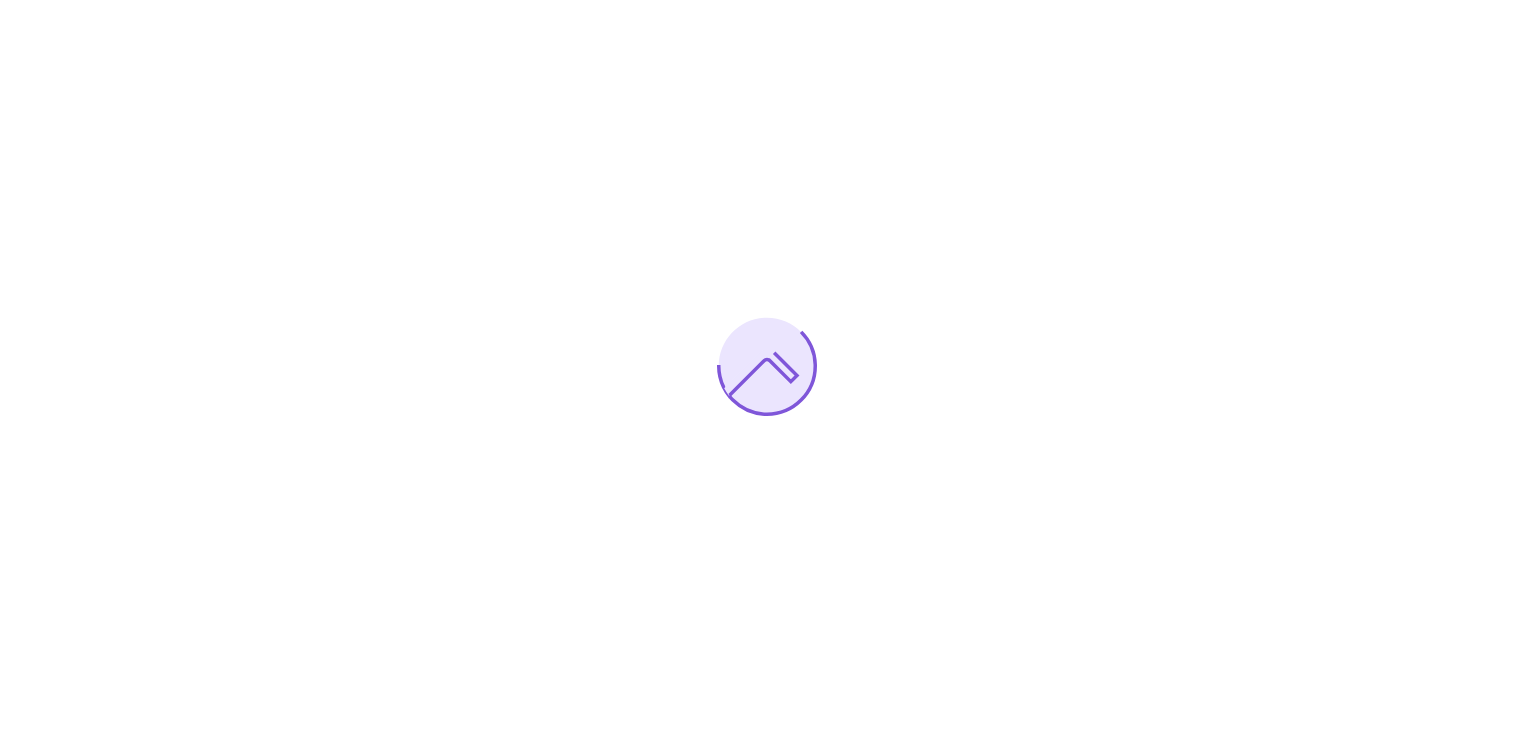scroll, scrollTop: 0, scrollLeft: 0, axis: both 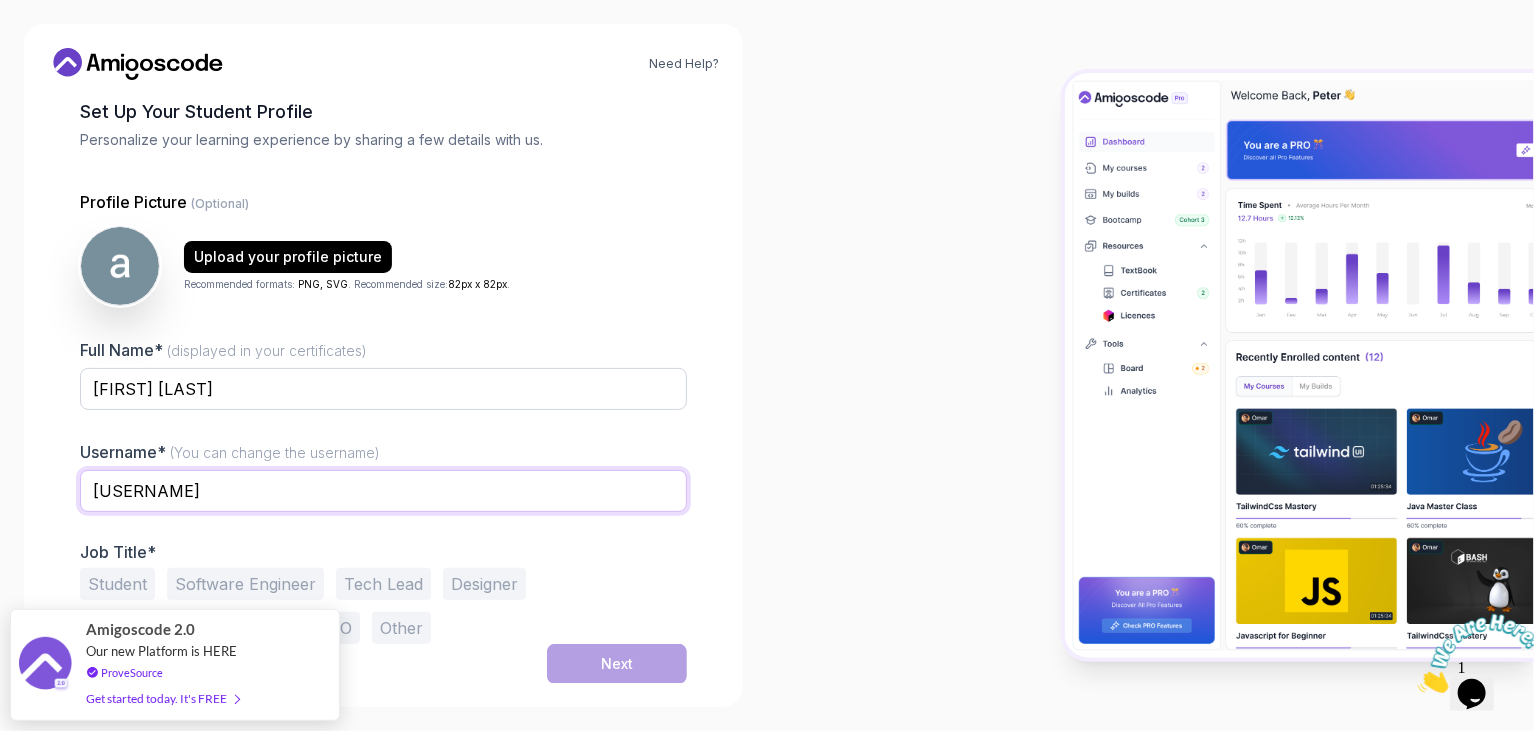 click on "[USERNAME]" at bounding box center [383, 491] 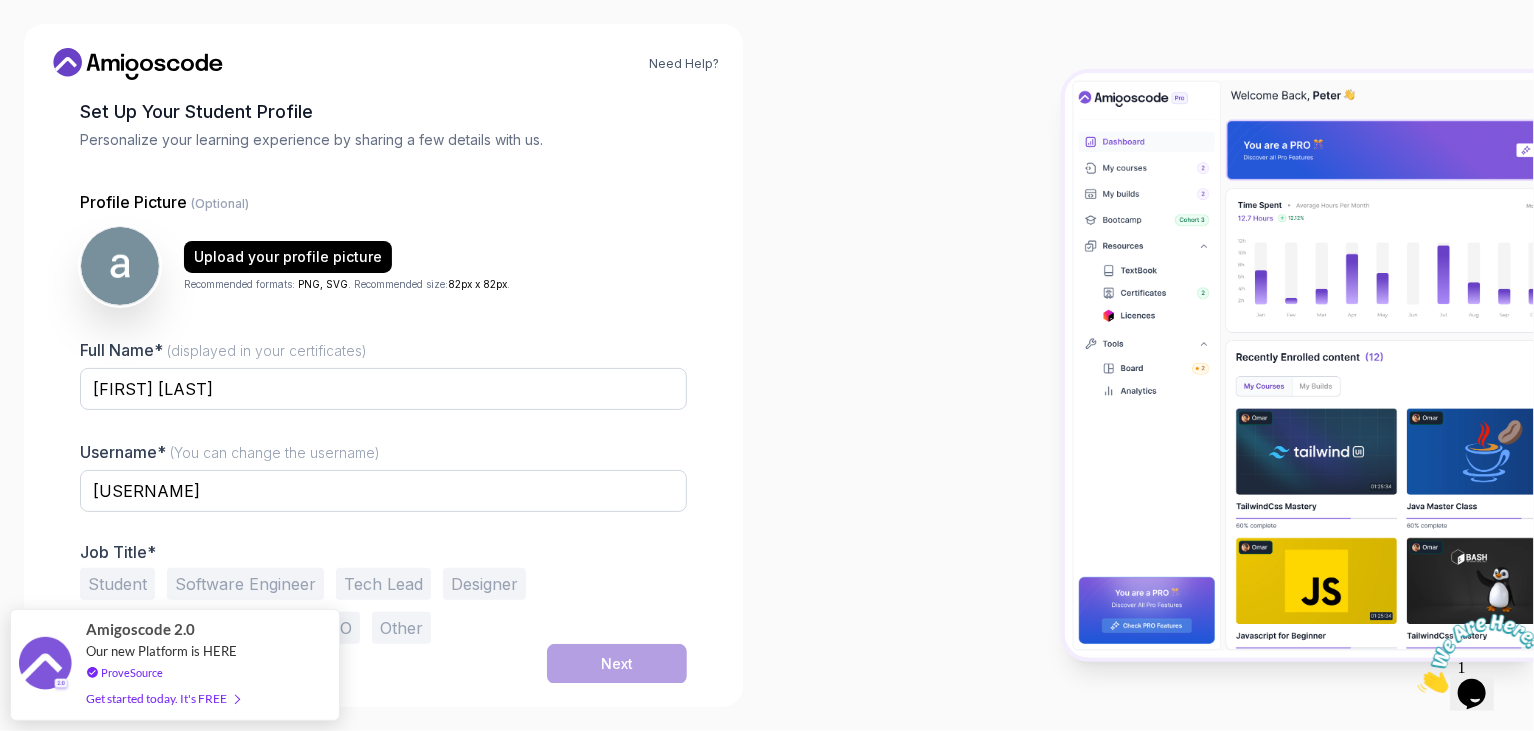 drag, startPoint x: 172, startPoint y: 635, endPoint x: 755, endPoint y: 466, distance: 607.0008 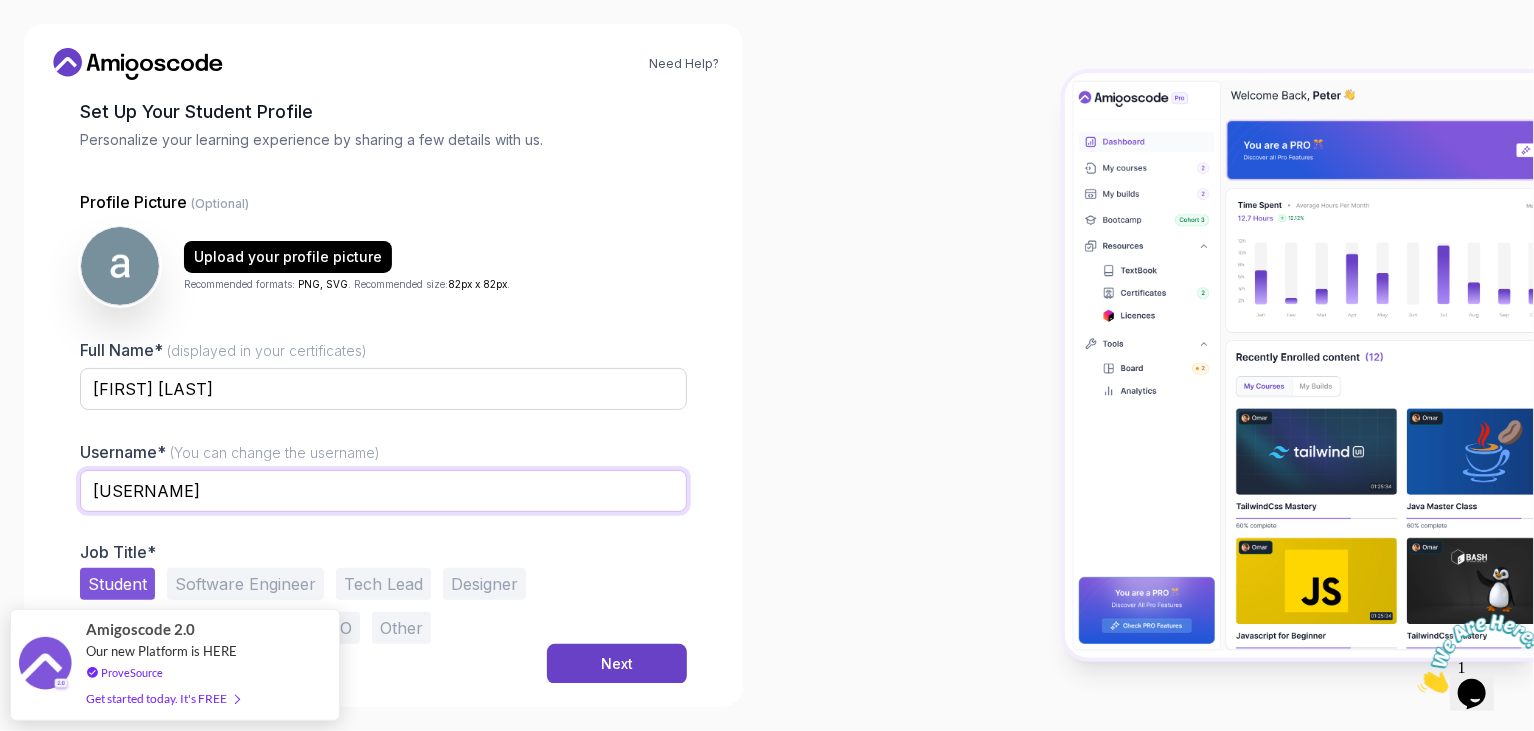 click on "[USERNAME]" at bounding box center [383, 491] 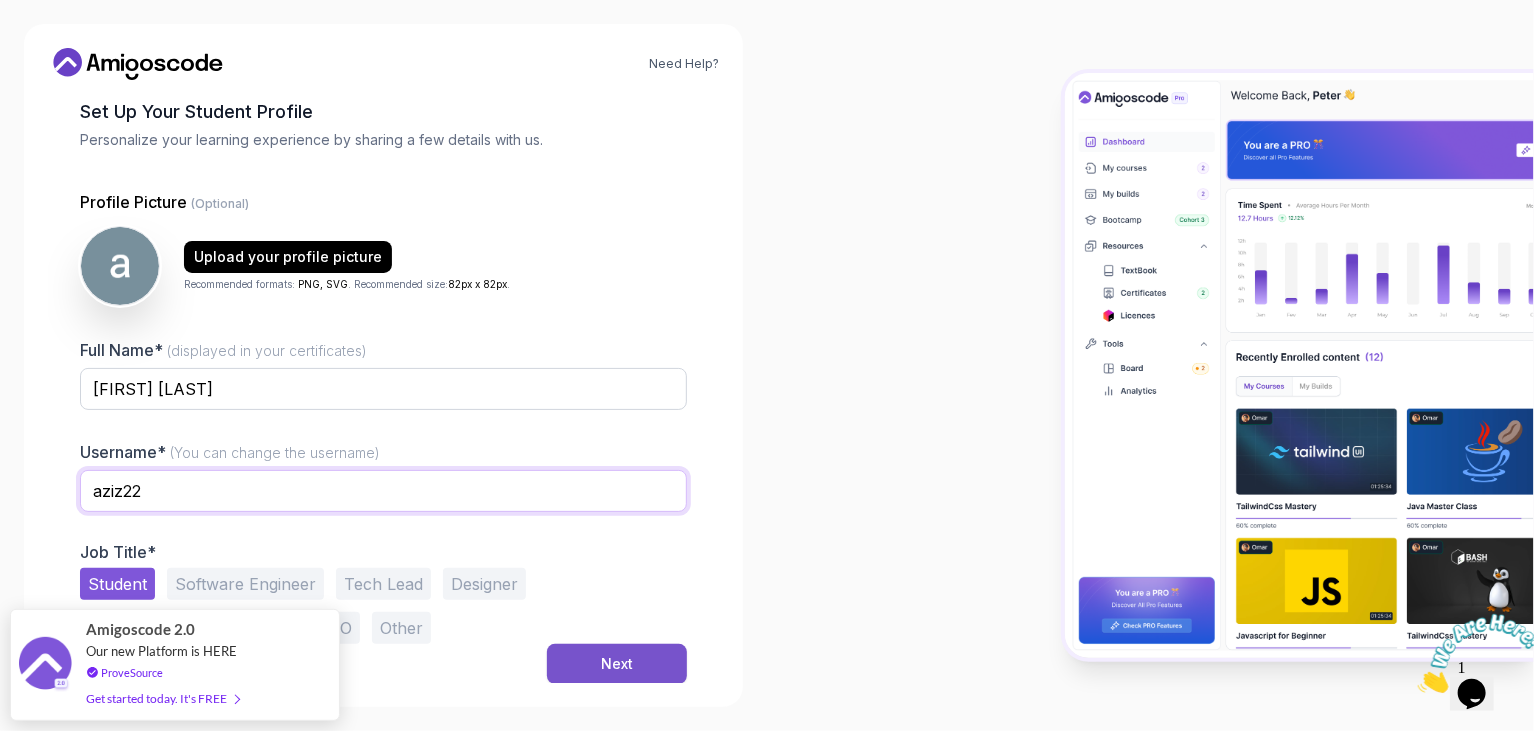 type on "aziz22" 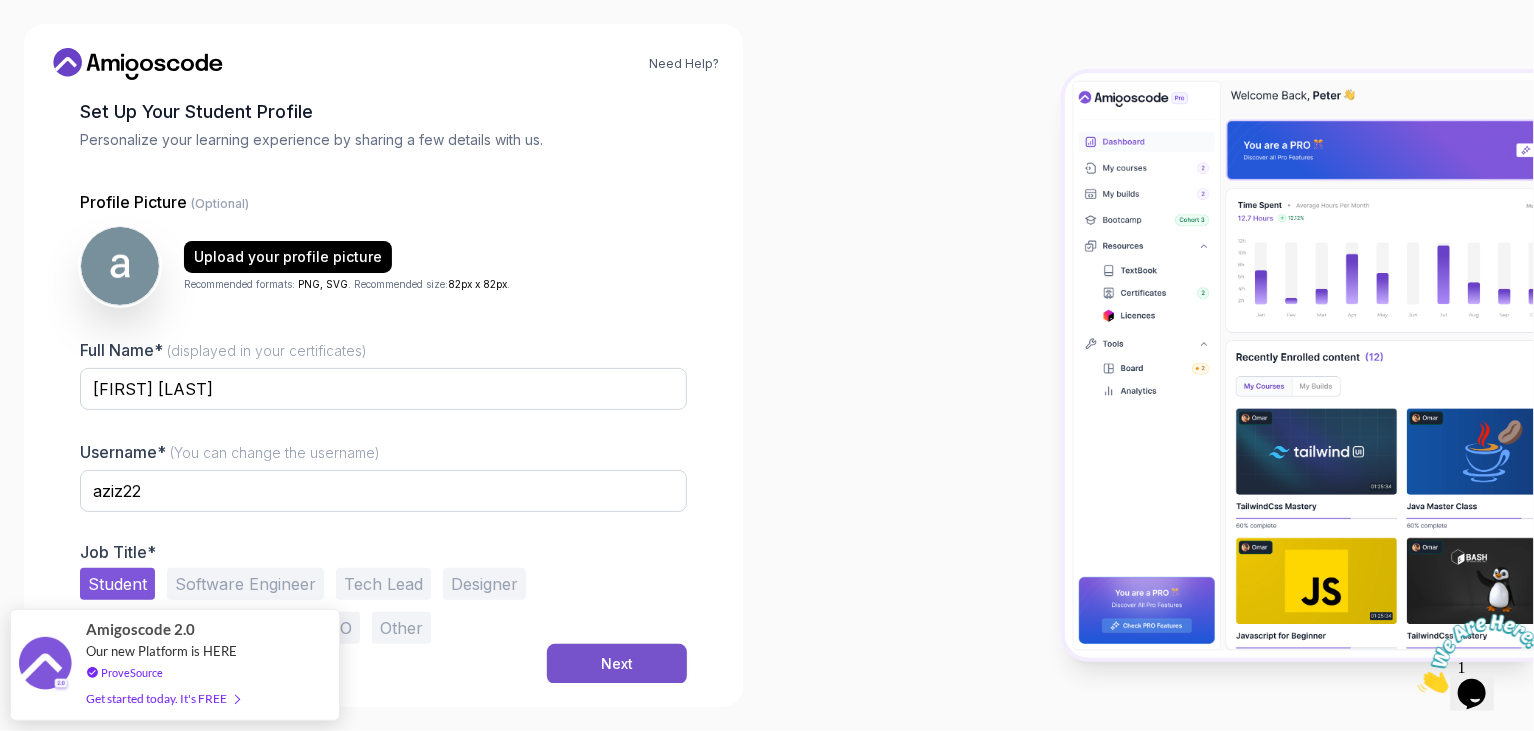 click on "Next" at bounding box center [617, 664] 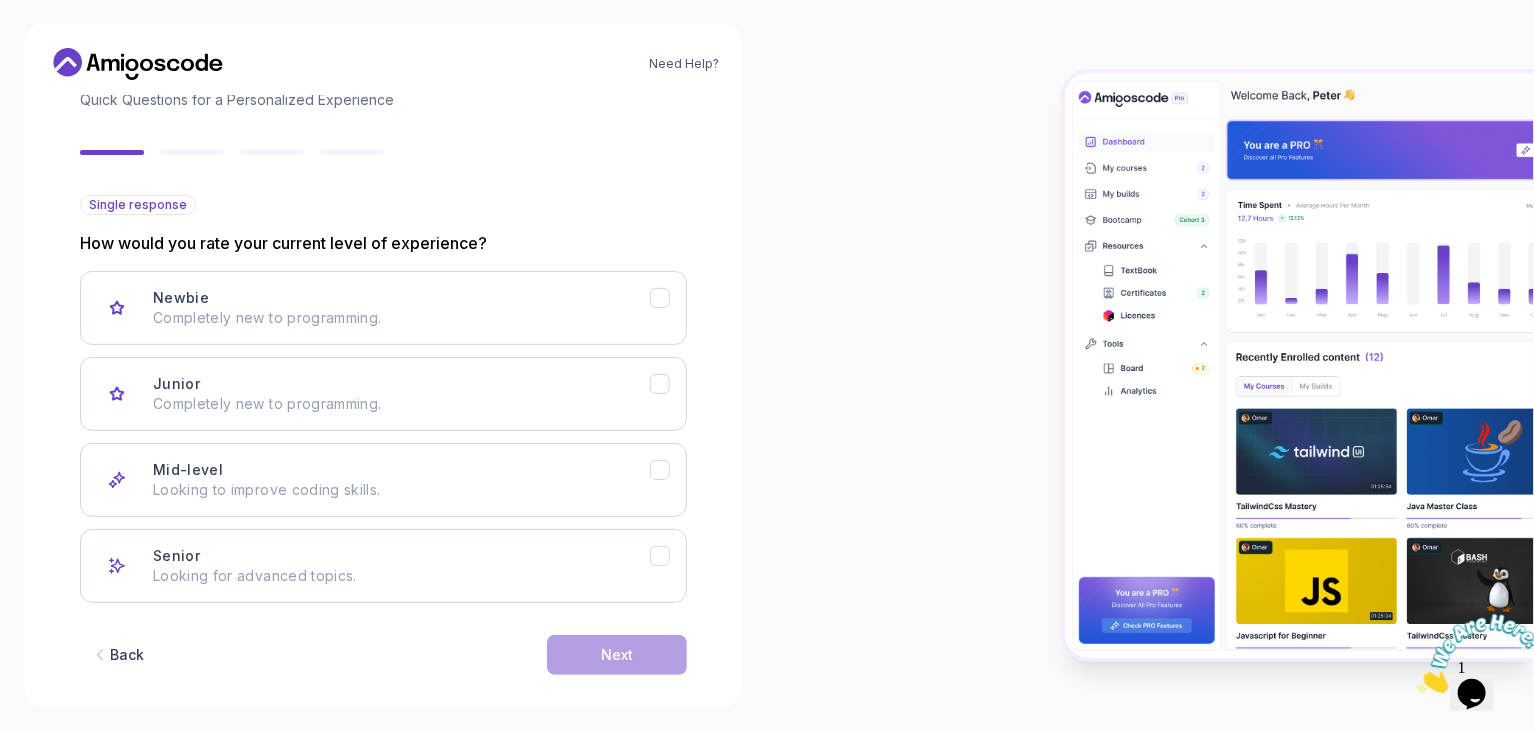scroll, scrollTop: 164, scrollLeft: 0, axis: vertical 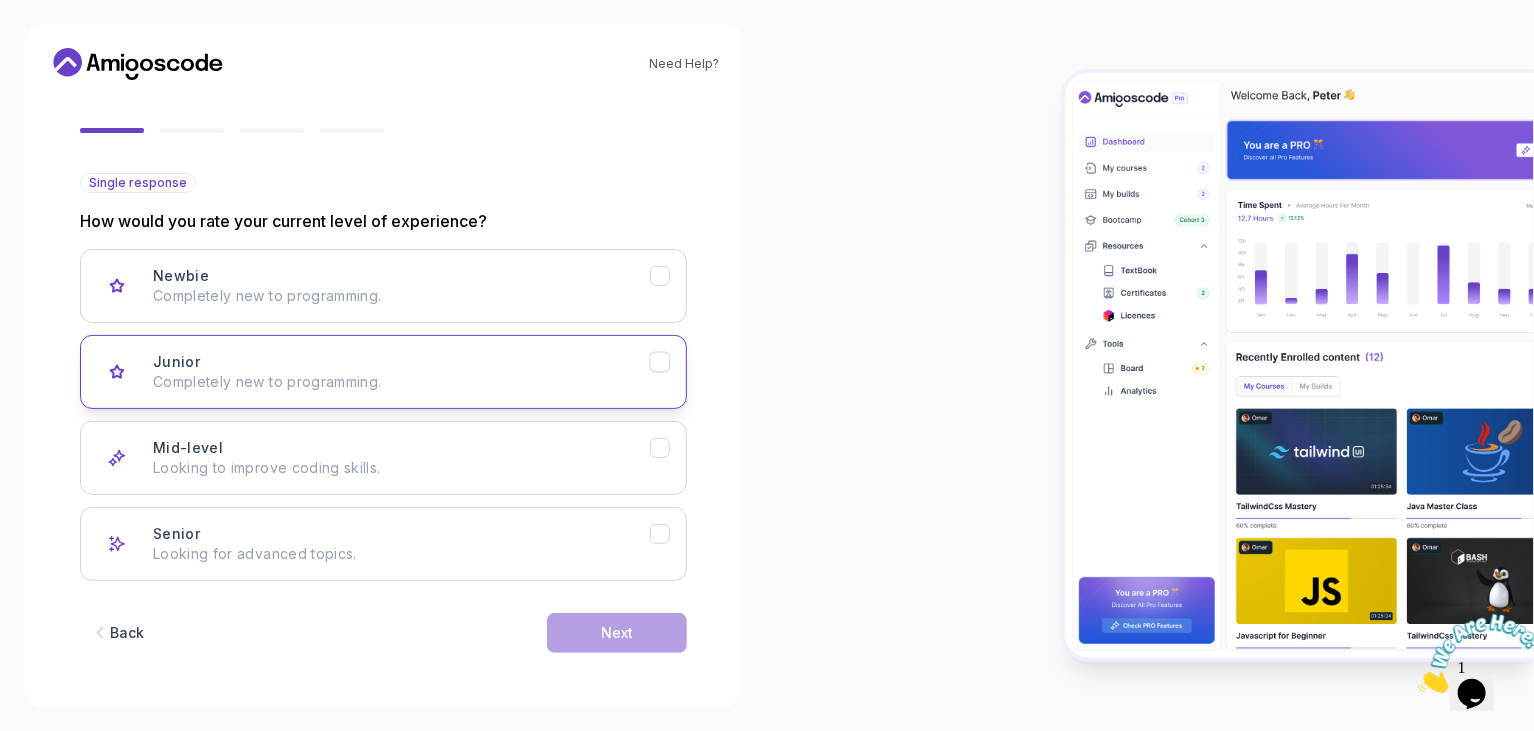 click on "Completely new to programming." at bounding box center [401, 382] 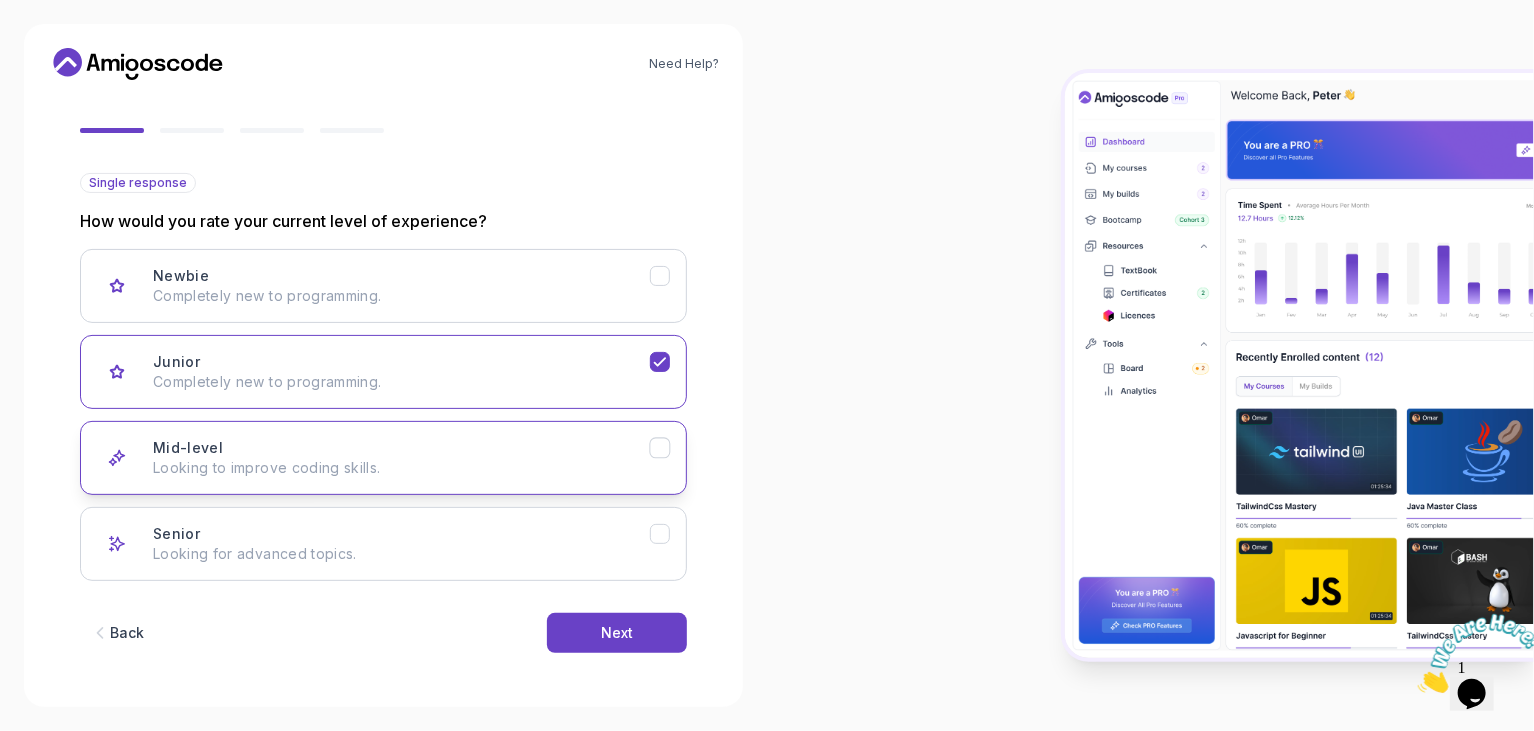 click on "Mid-level Looking to improve coding skills." at bounding box center [401, 458] 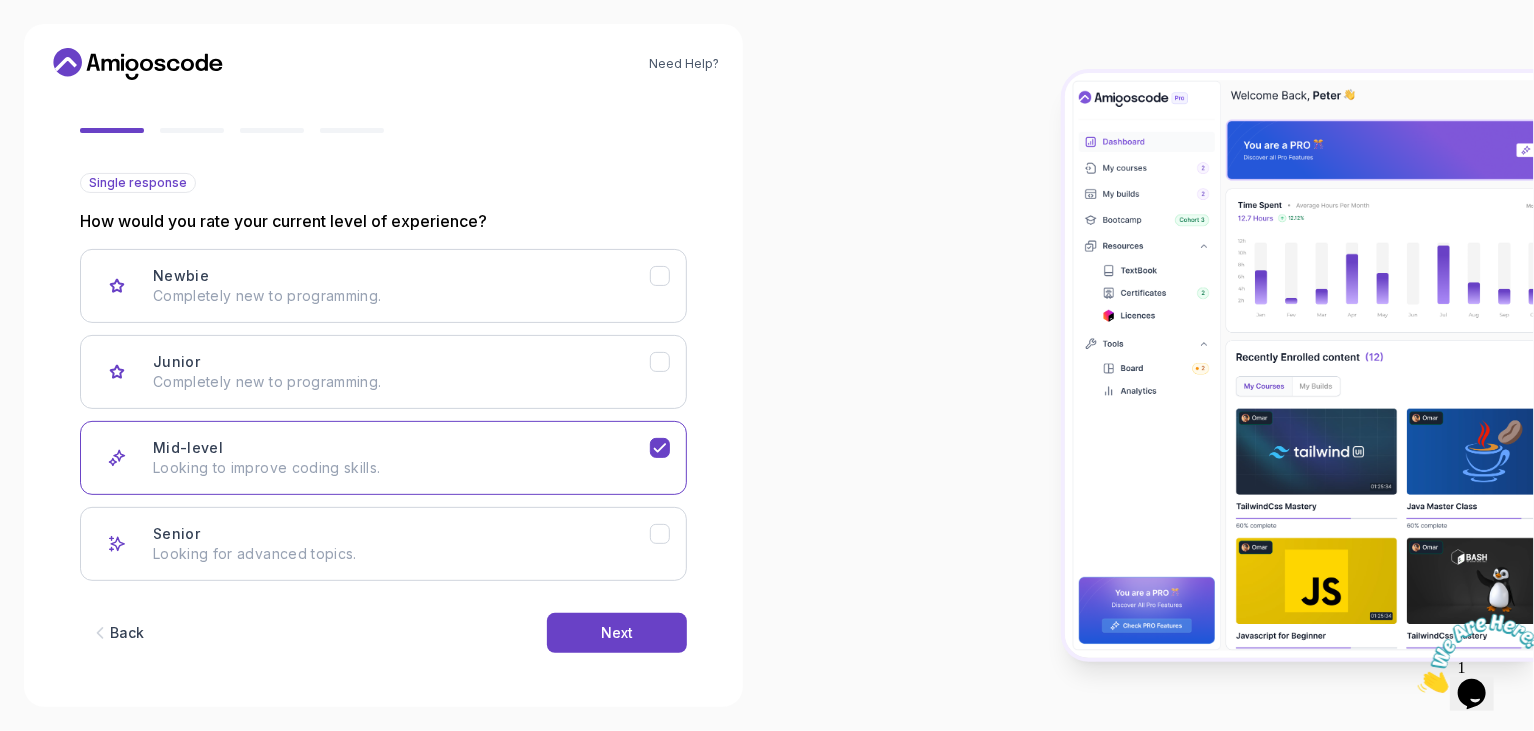 click on "Back Next" at bounding box center (383, 633) 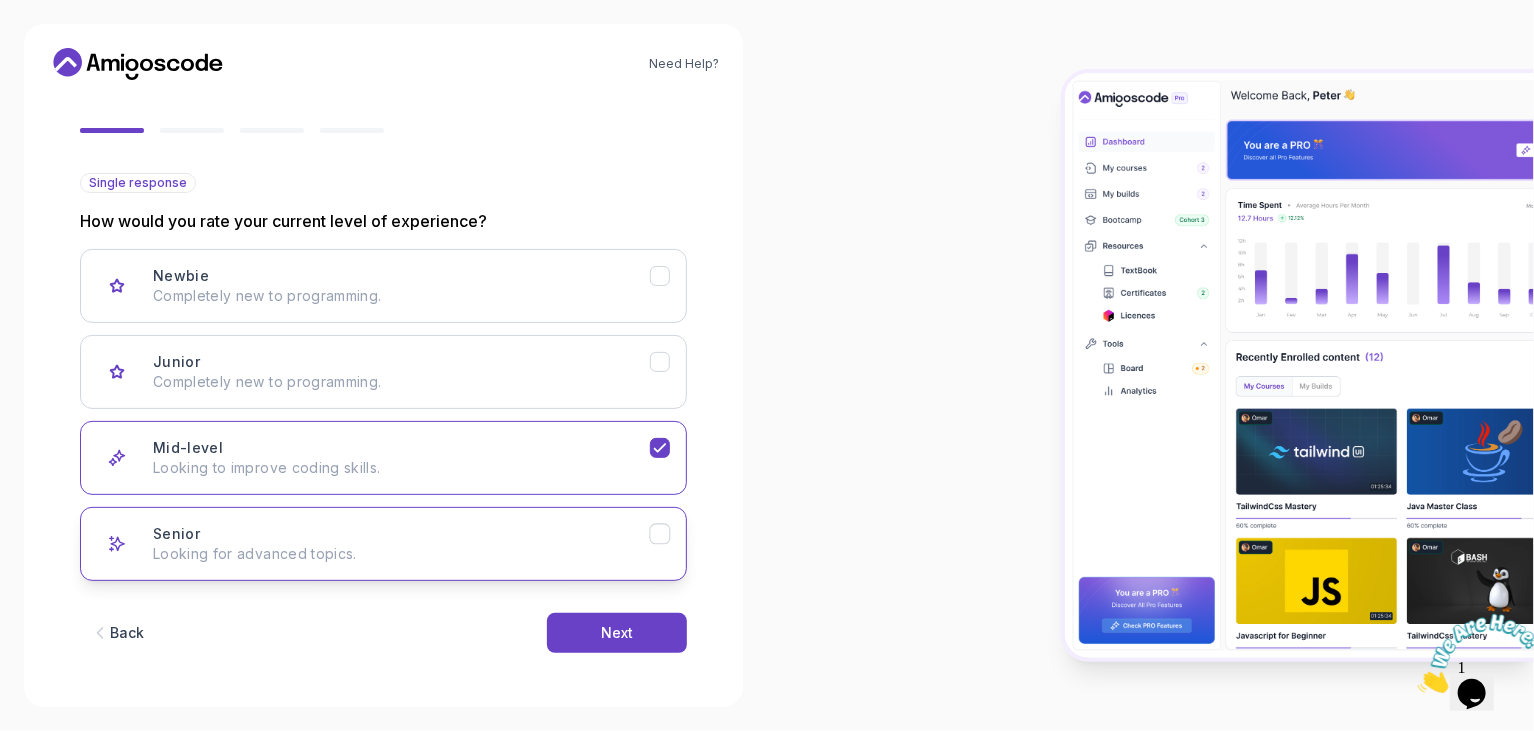 click on "Senior Looking for advanced topics." at bounding box center (383, 544) 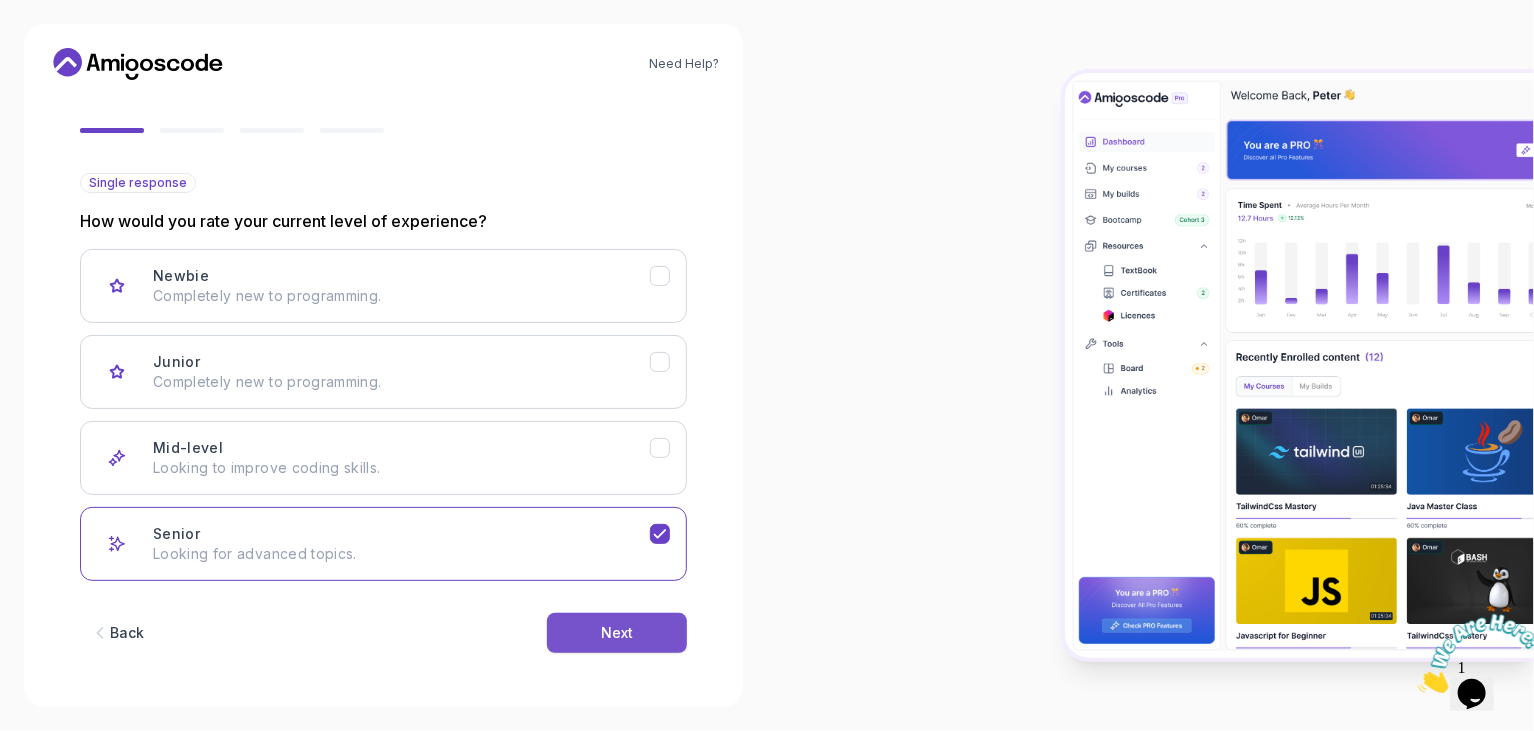 click on "Next" at bounding box center (617, 633) 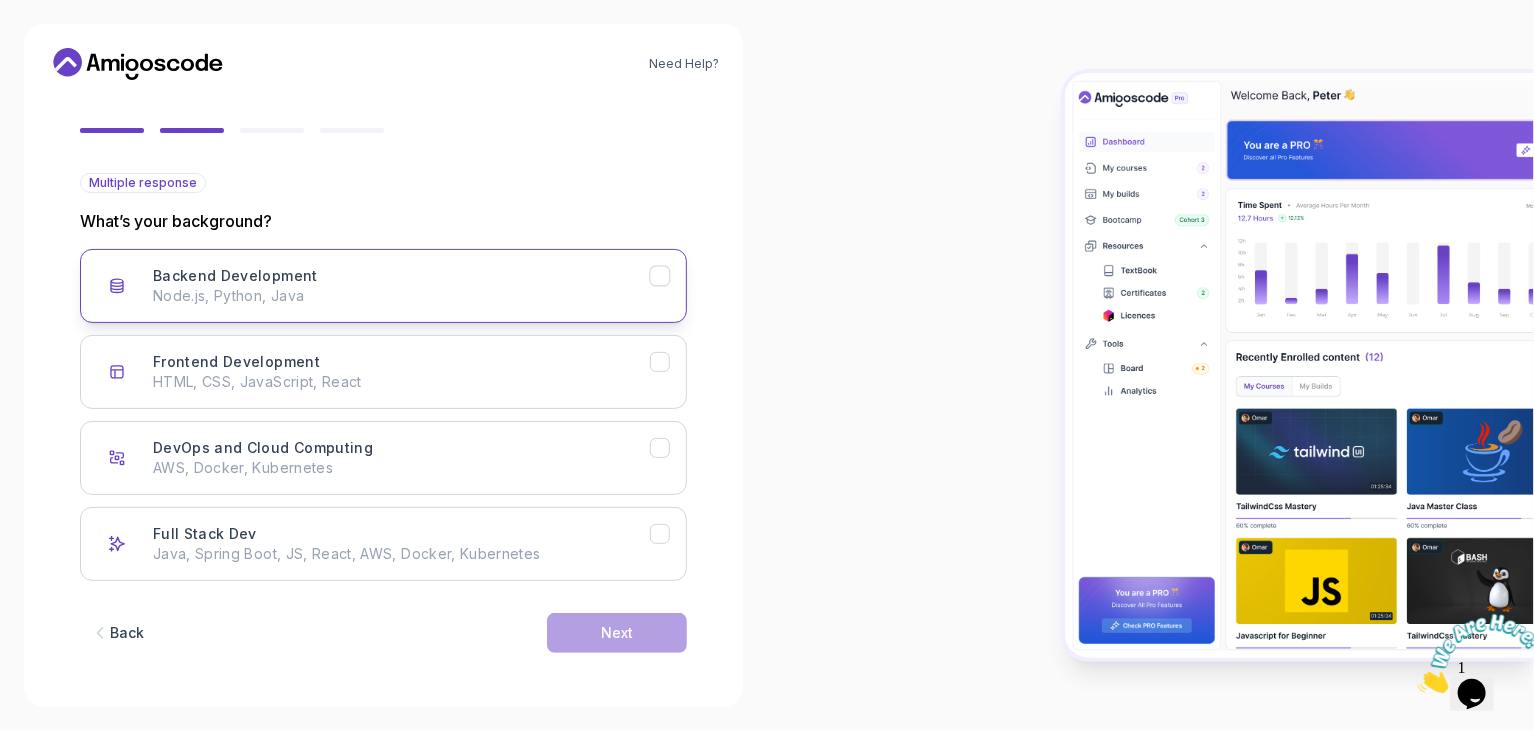 click on "Node.js, Python, Java" at bounding box center (401, 296) 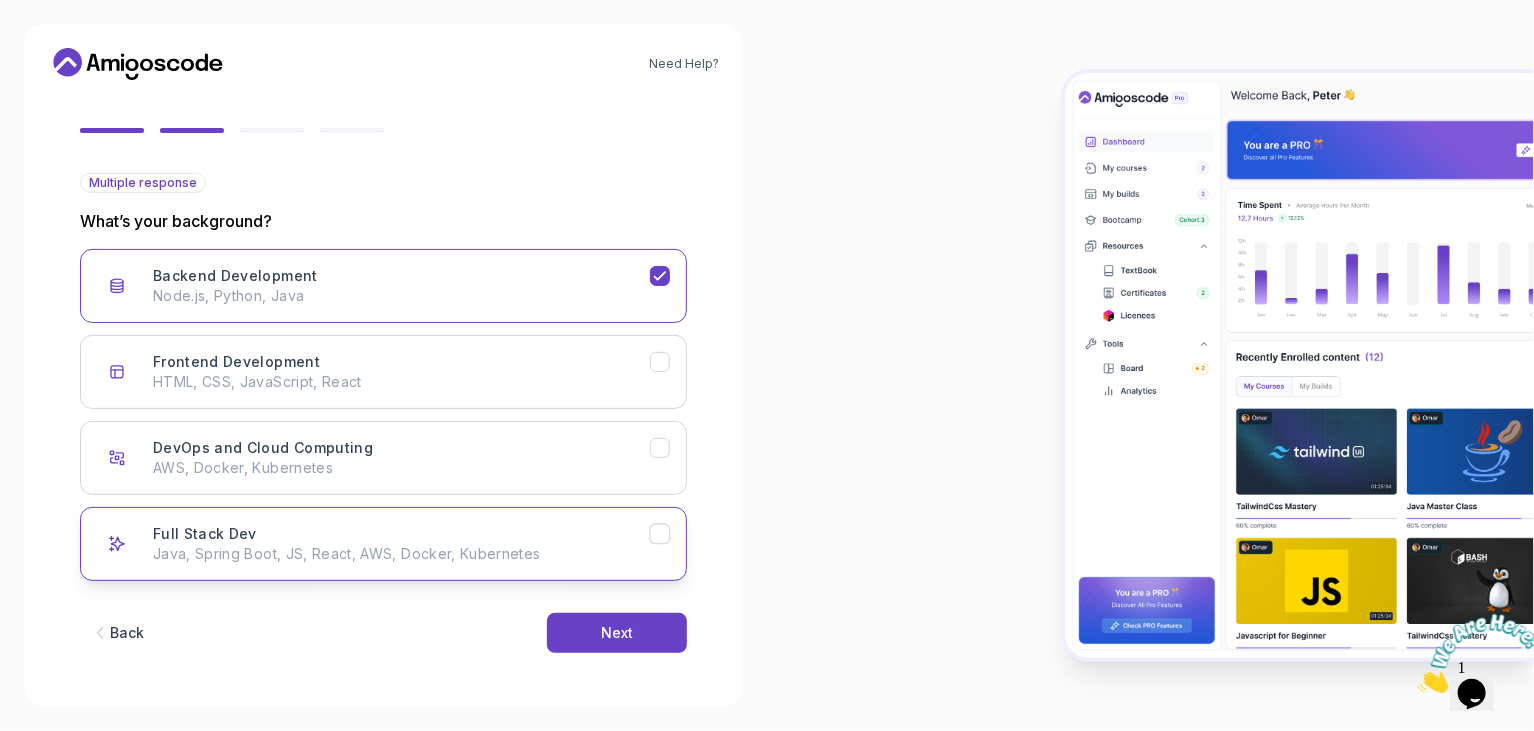 click on "Full Stack Dev Java, Spring Boot, JS, React, AWS, Docker, Kubernetes" at bounding box center [383, 544] 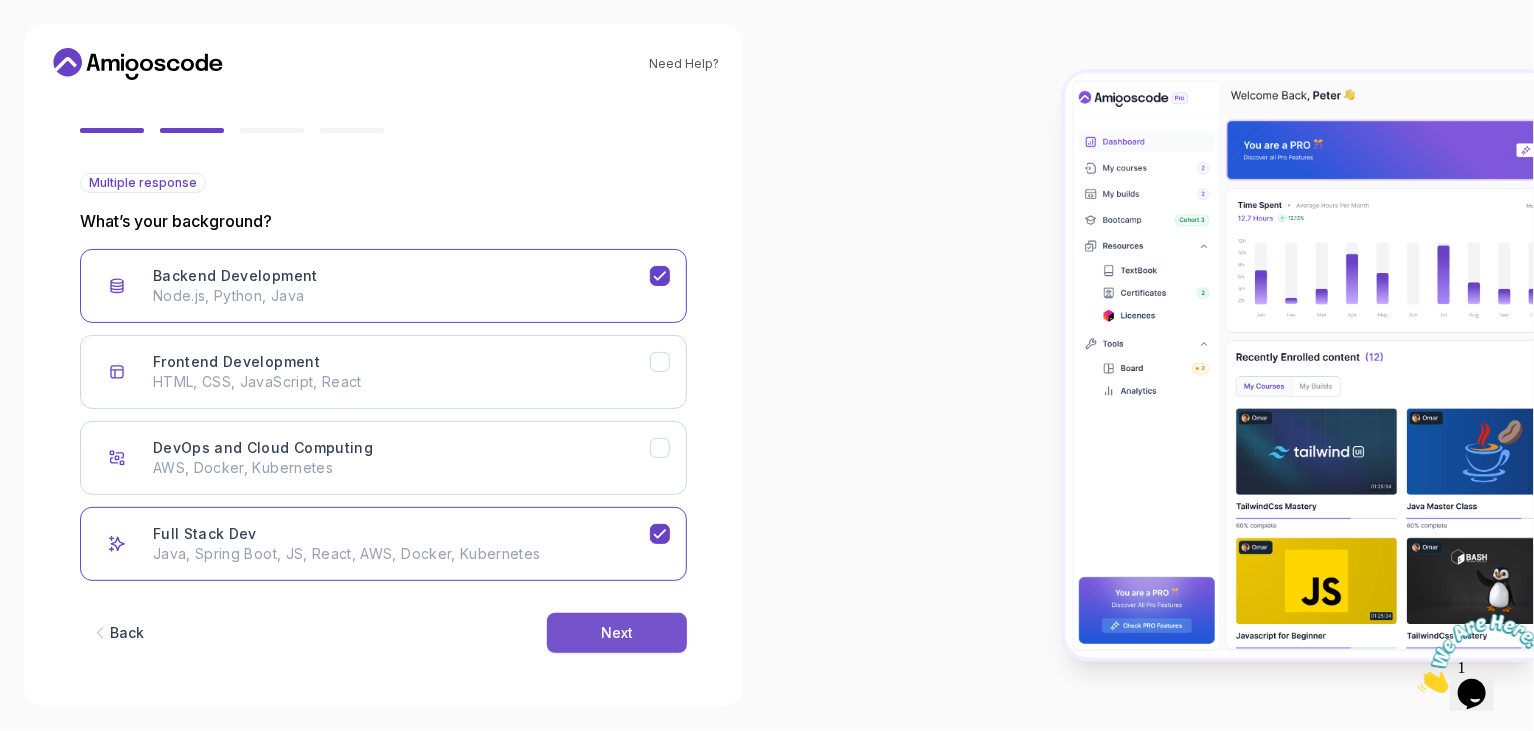 click on "Next" at bounding box center (617, 633) 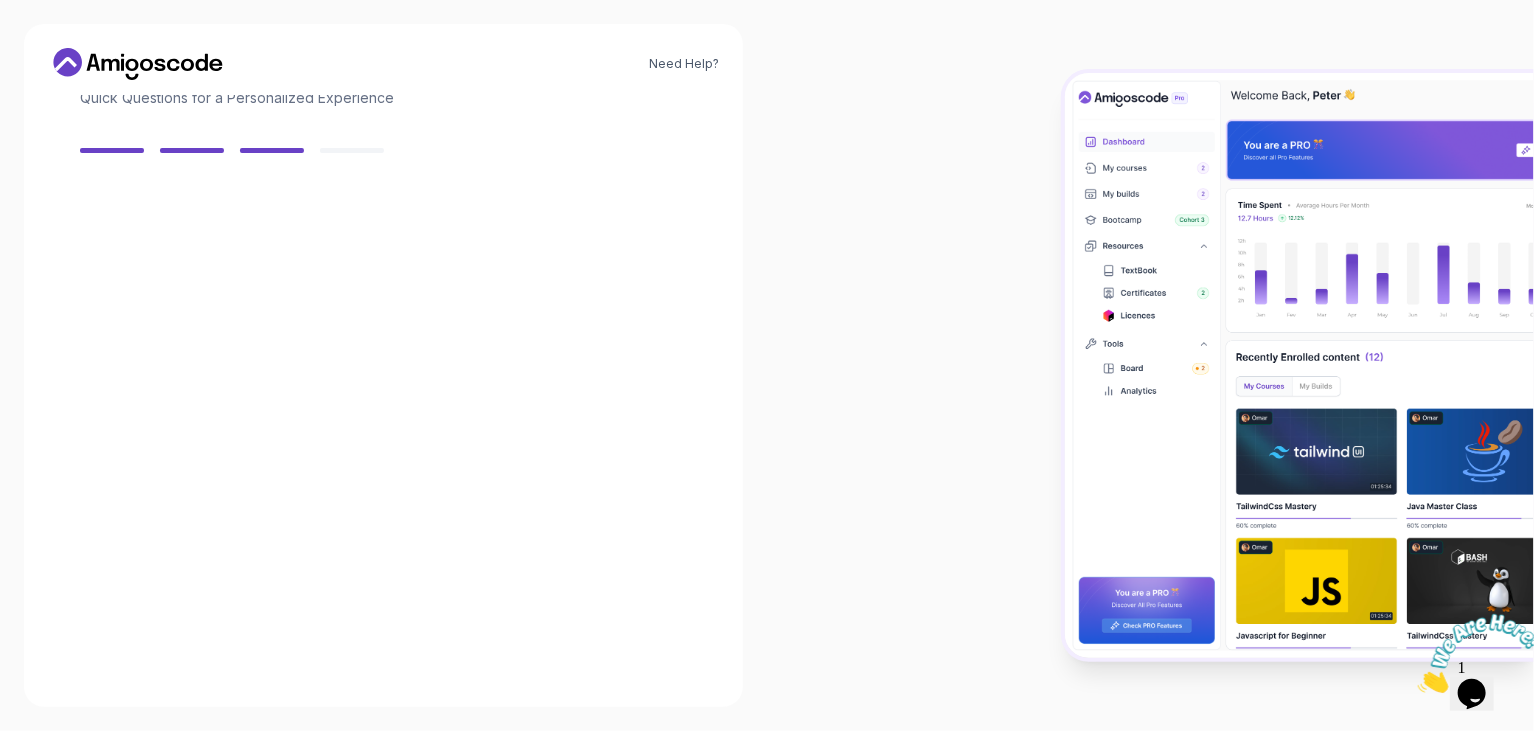 scroll, scrollTop: 141, scrollLeft: 0, axis: vertical 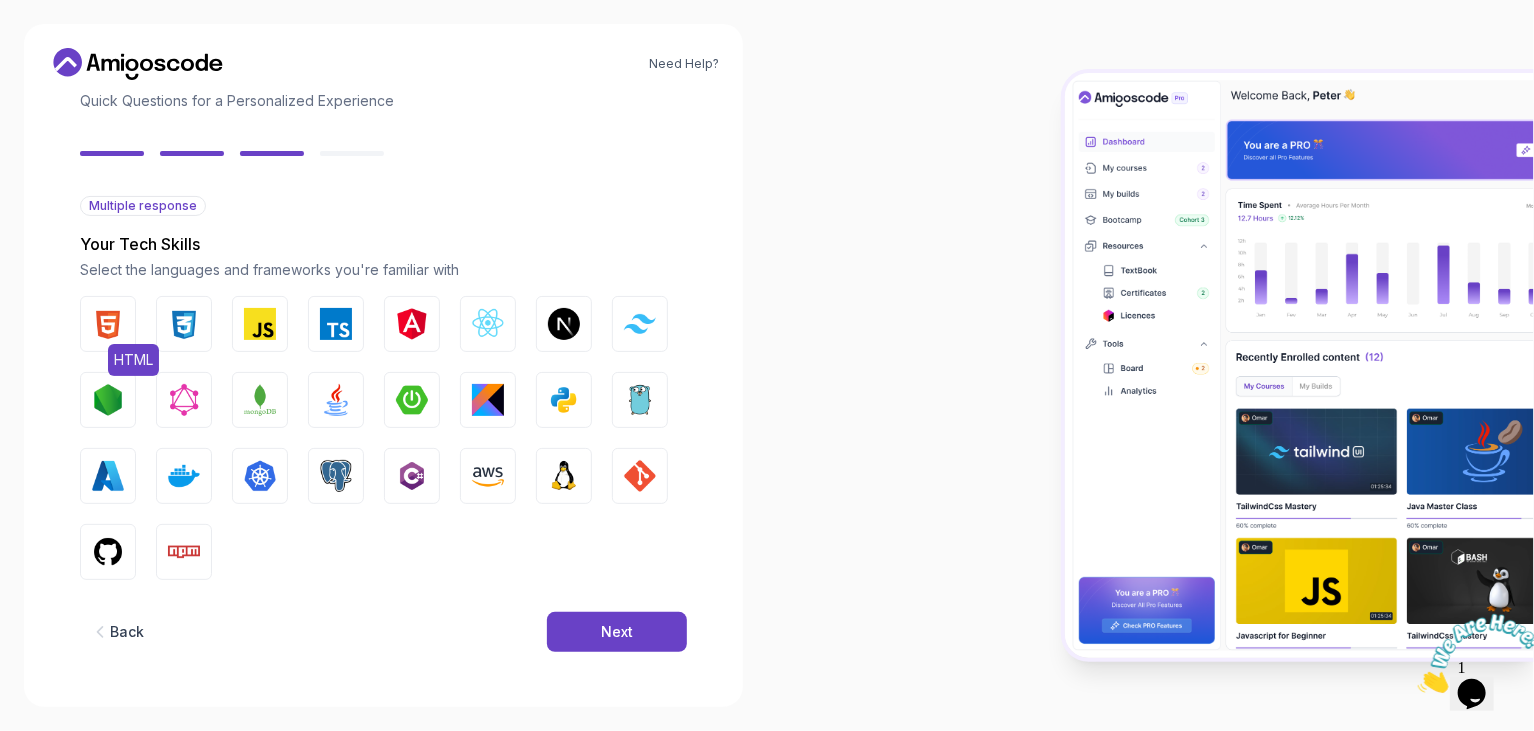 click at bounding box center [108, 324] 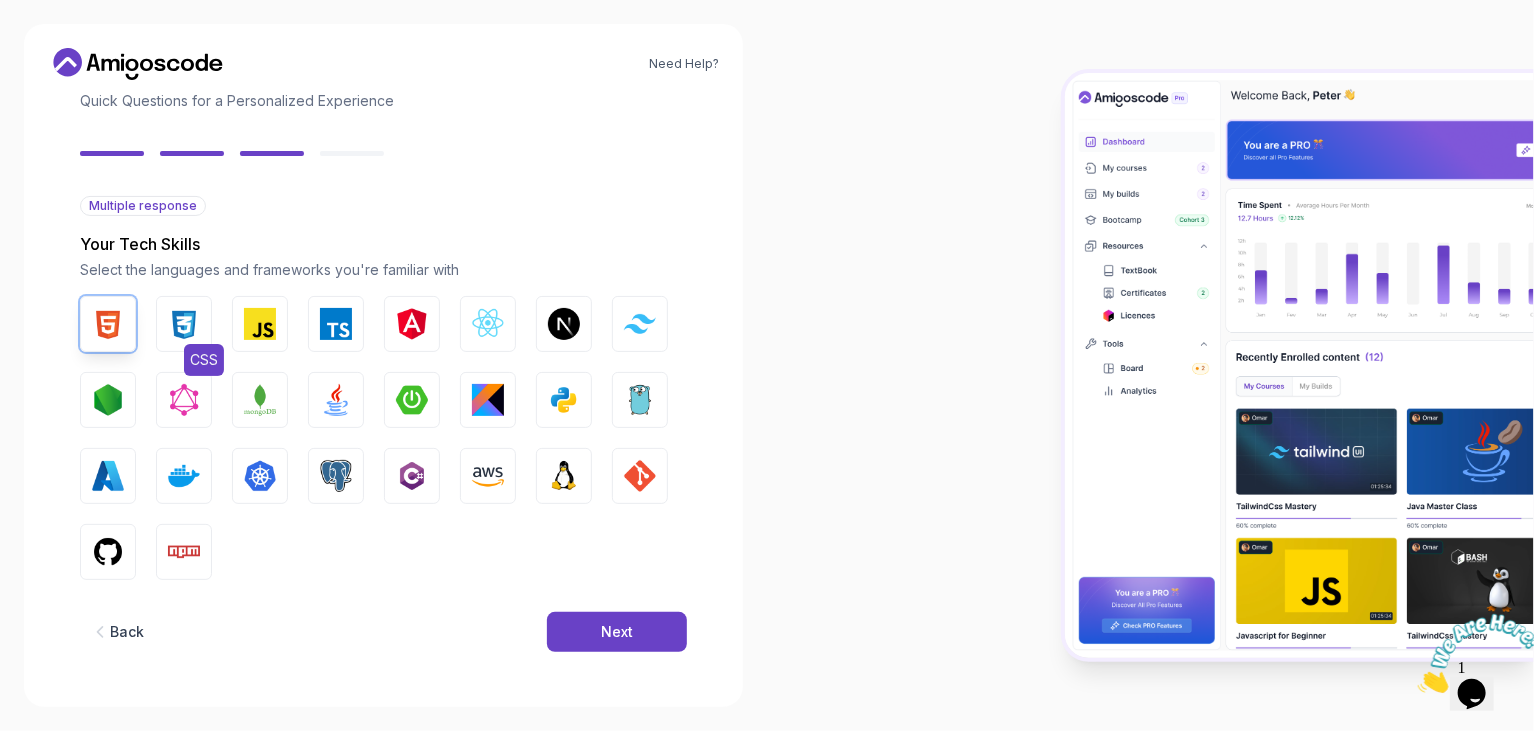 click at bounding box center [184, 324] 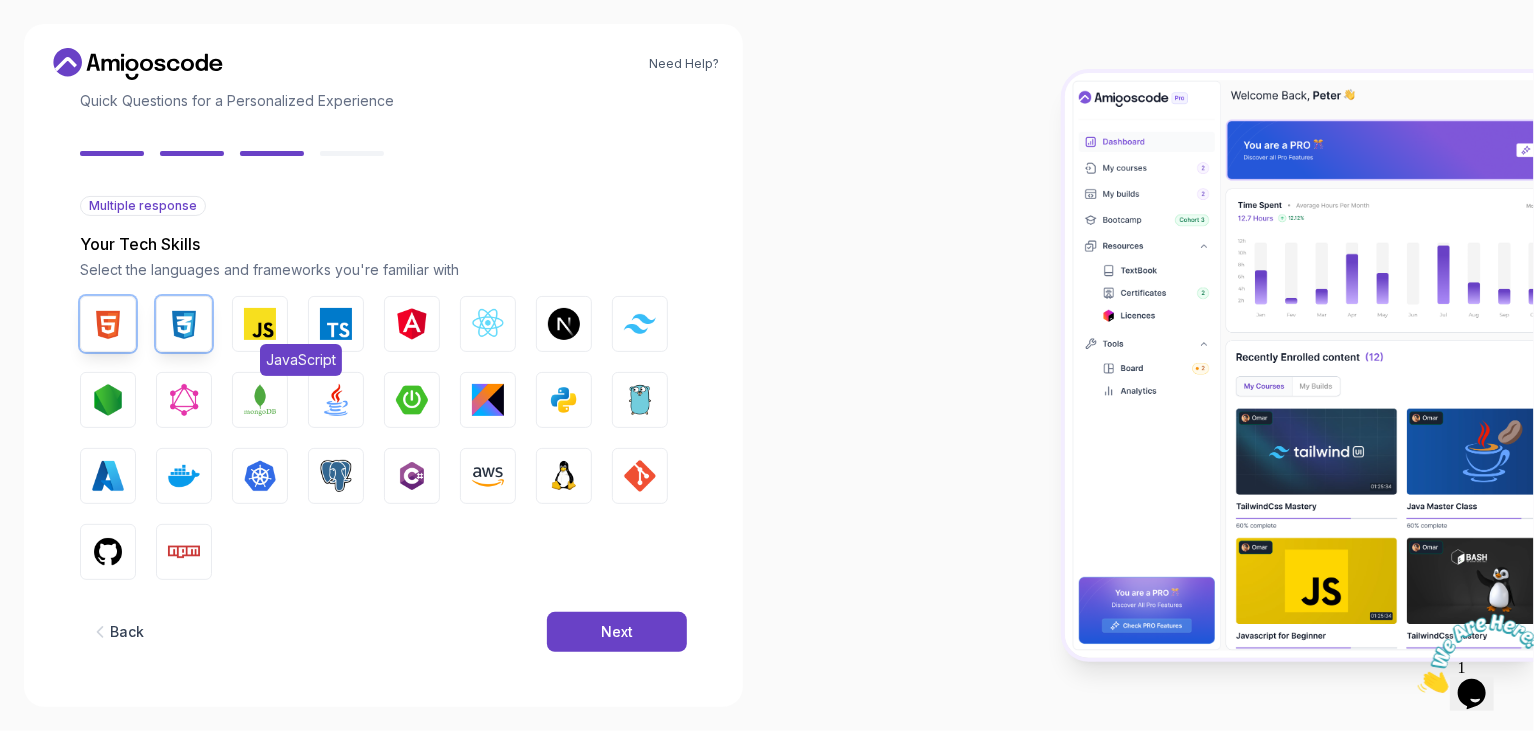 click on "JavaScript" at bounding box center (260, 324) 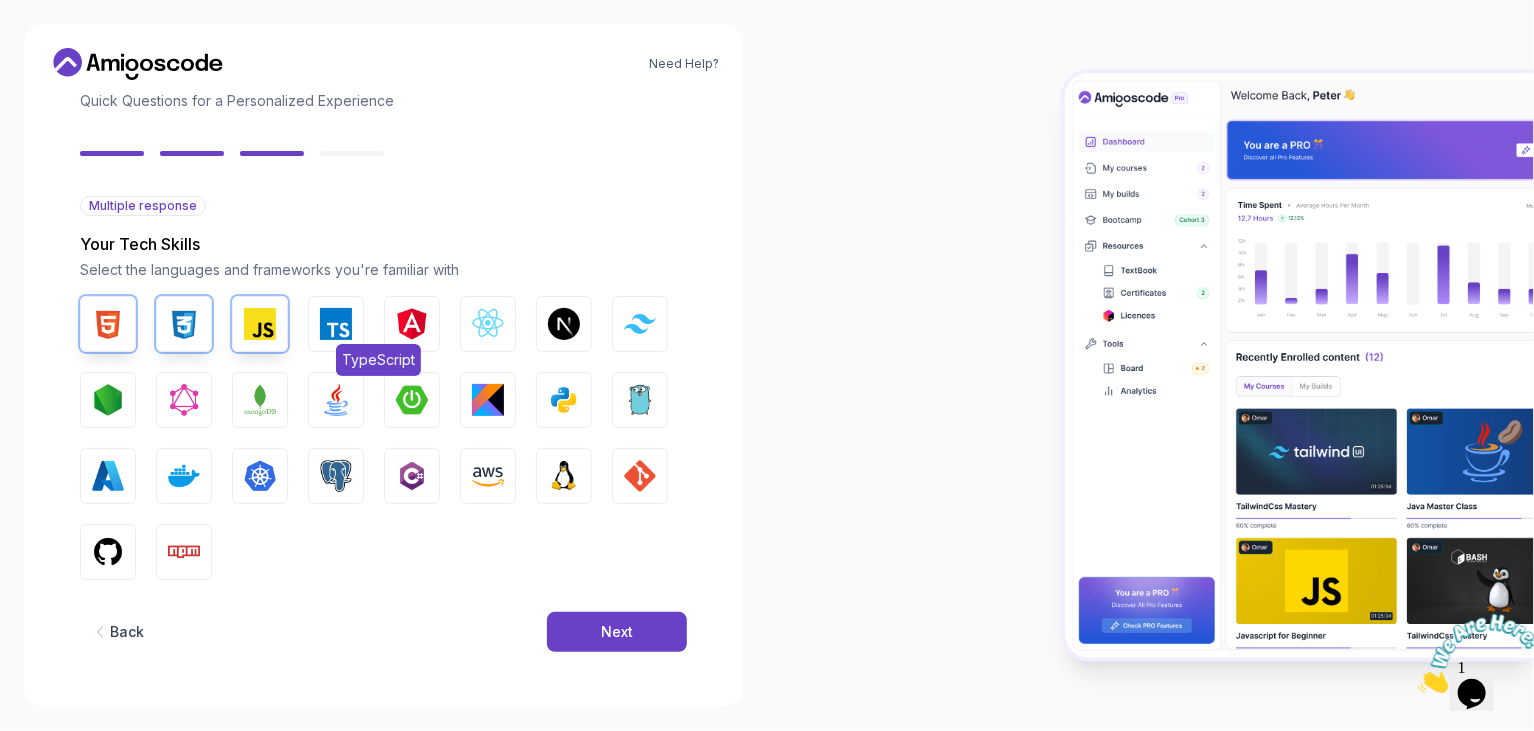 click at bounding box center (336, 324) 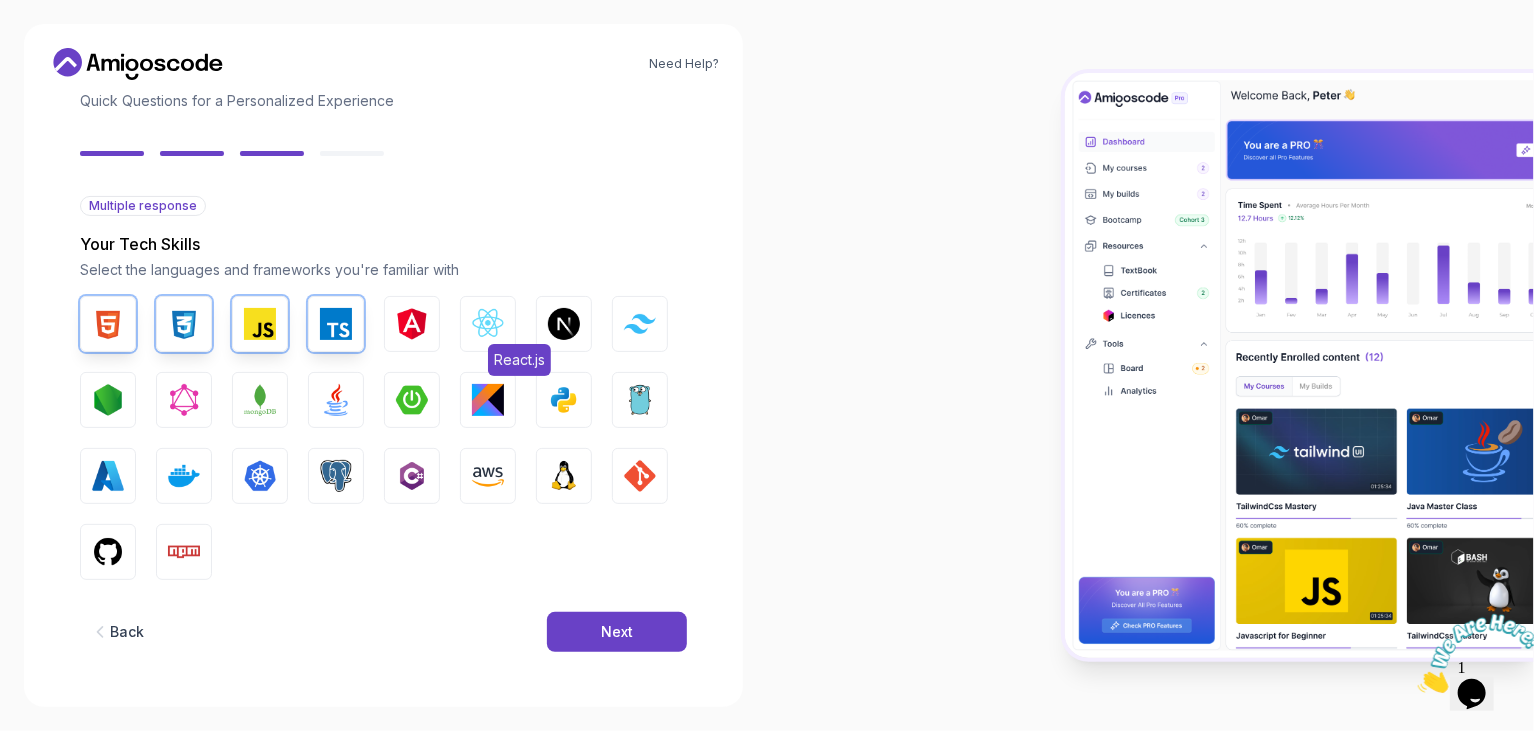 click at bounding box center (488, 324) 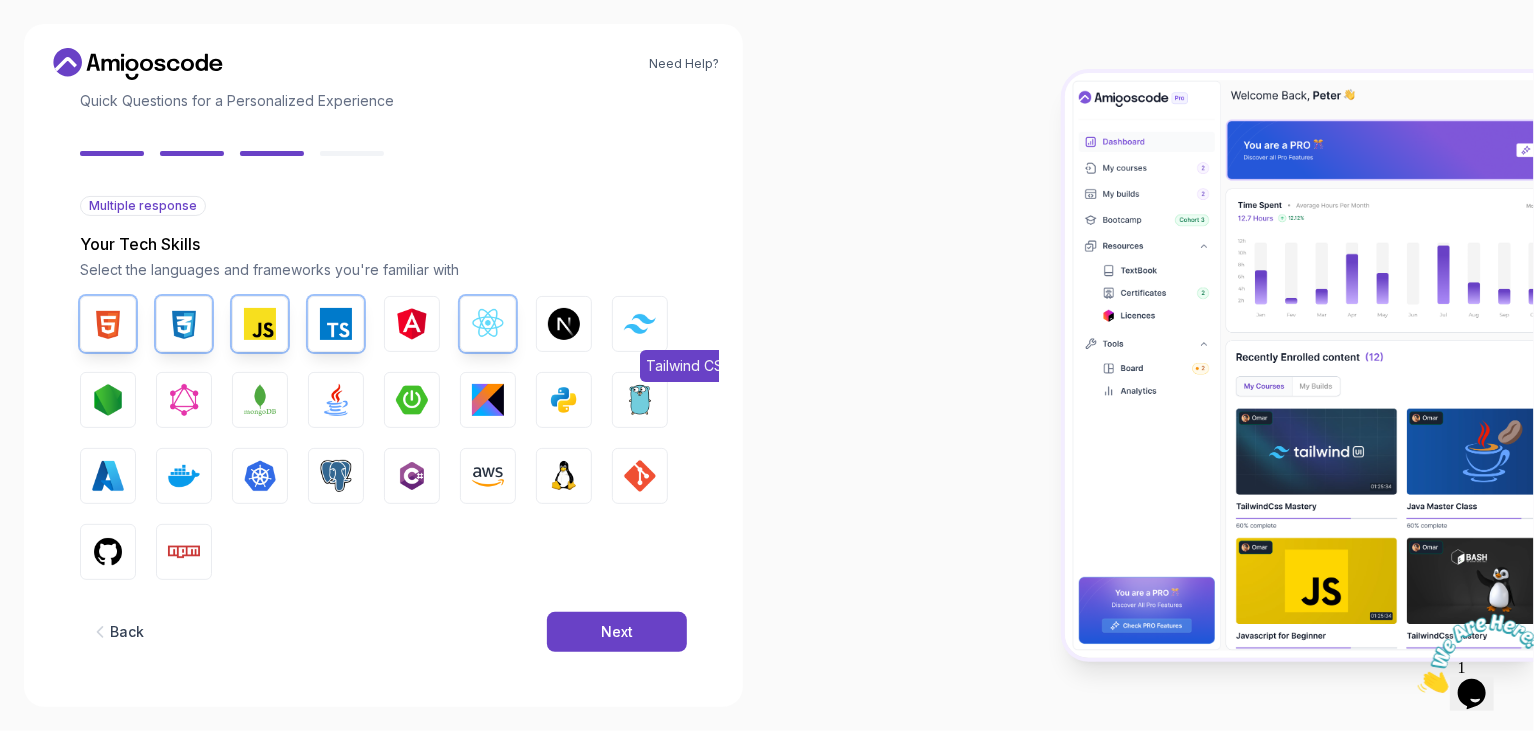 click on "Tailwind CSS" at bounding box center [640, 324] 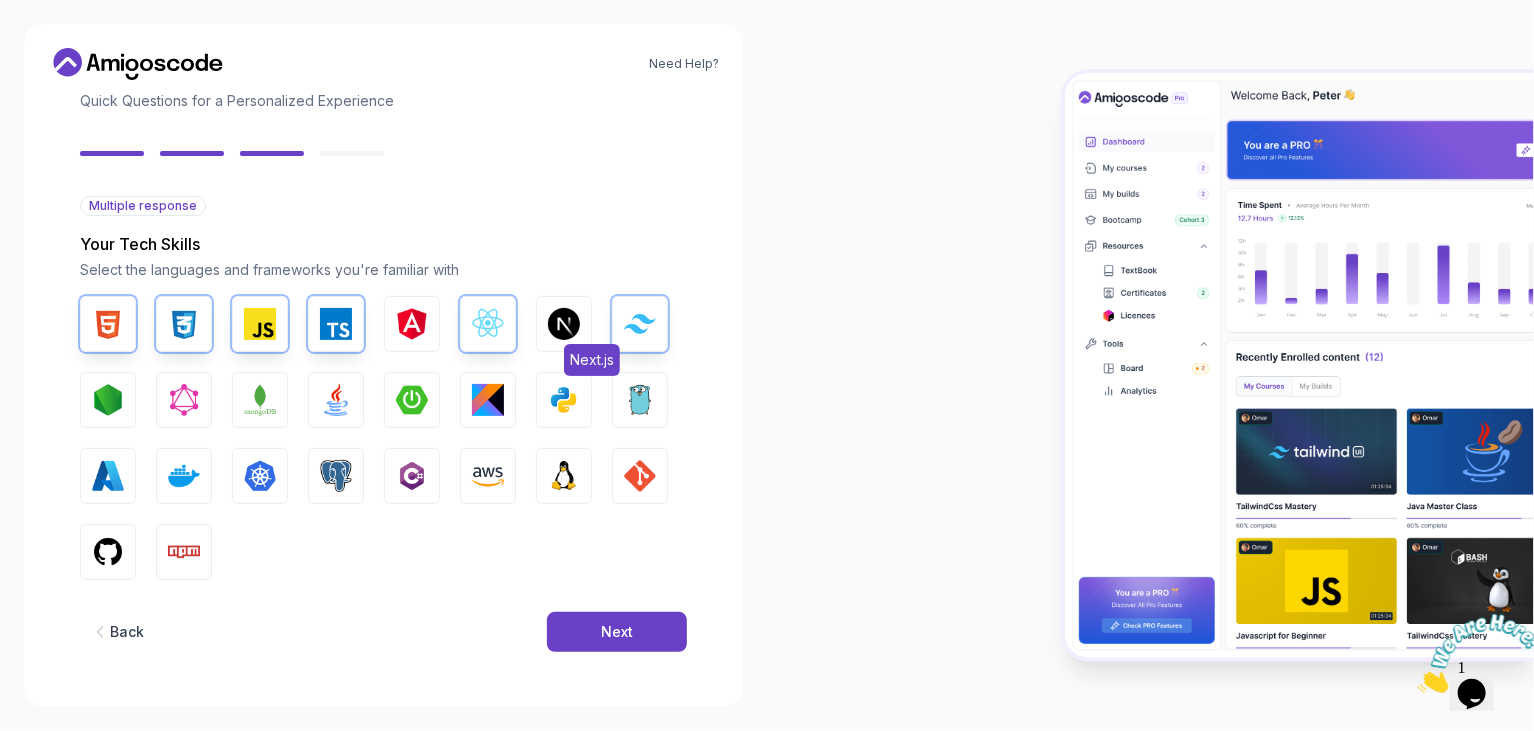 click on "Next.js" at bounding box center [564, 324] 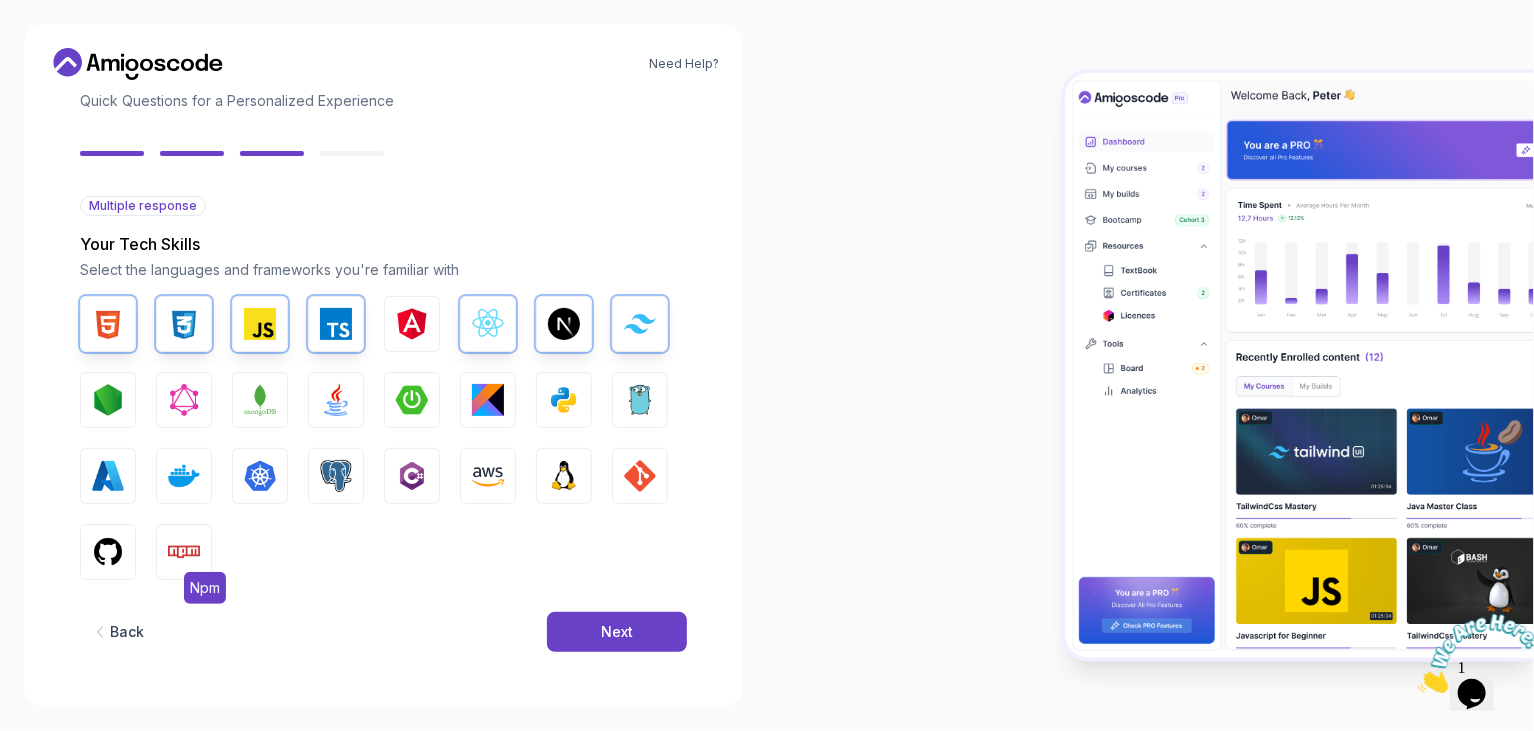click at bounding box center [184, 552] 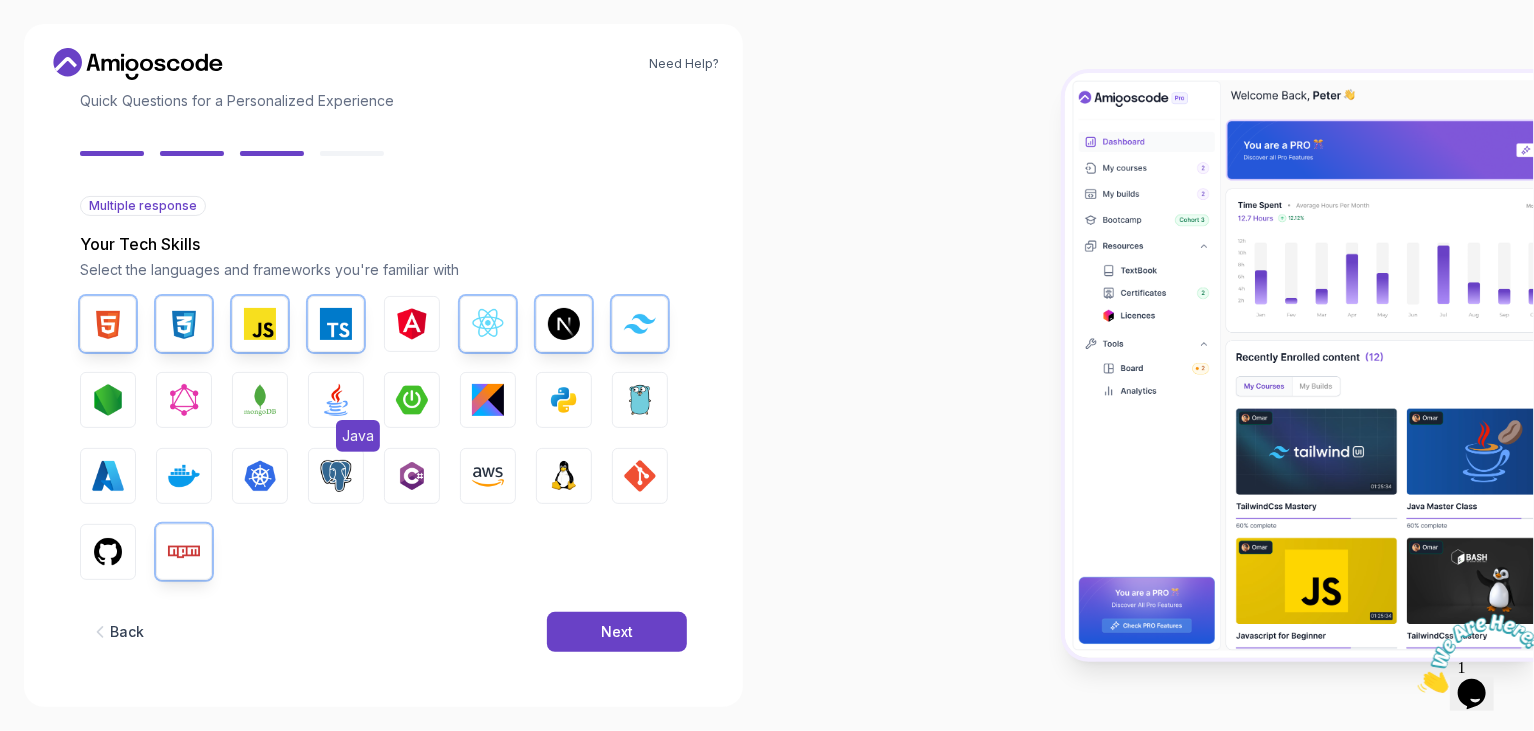 click at bounding box center (336, 400) 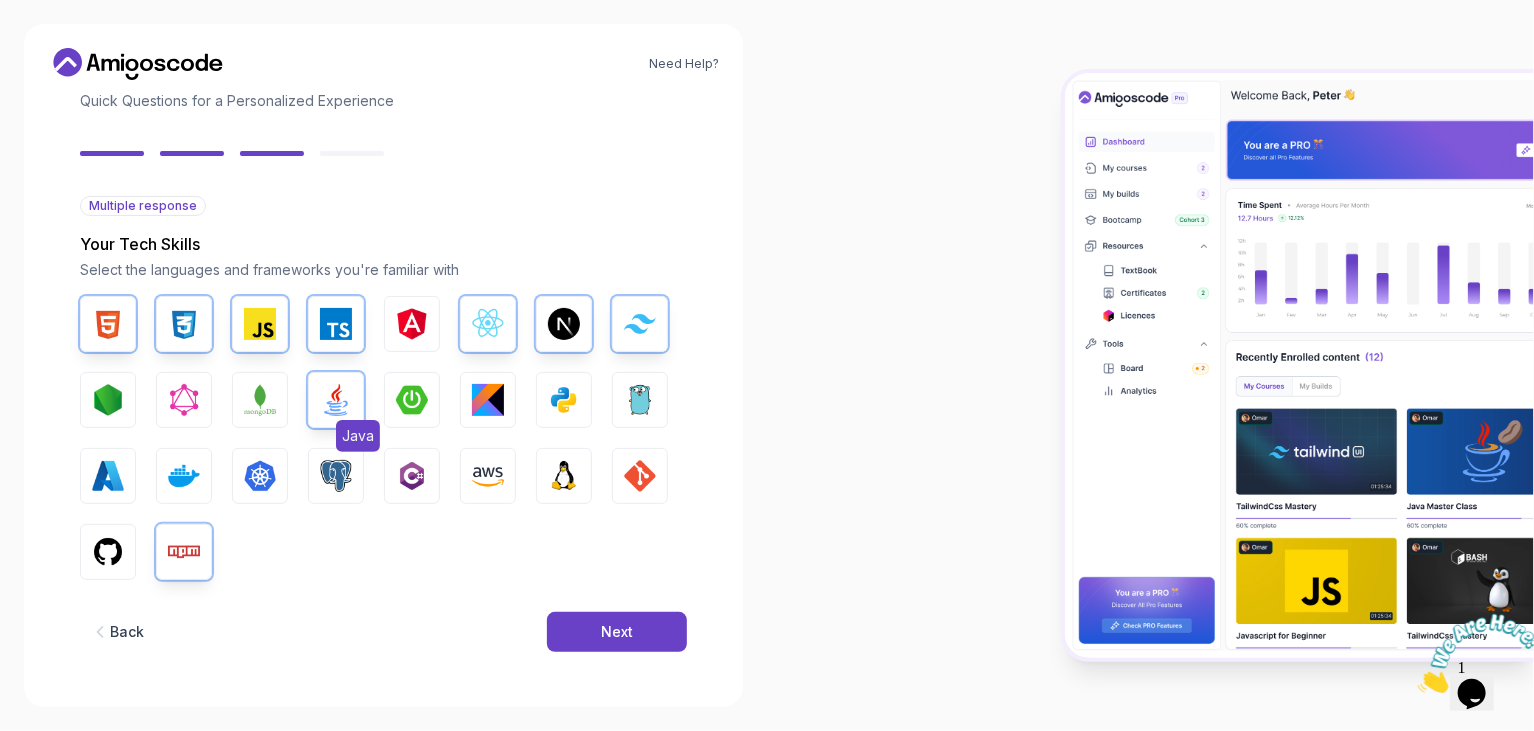 click at bounding box center [336, 400] 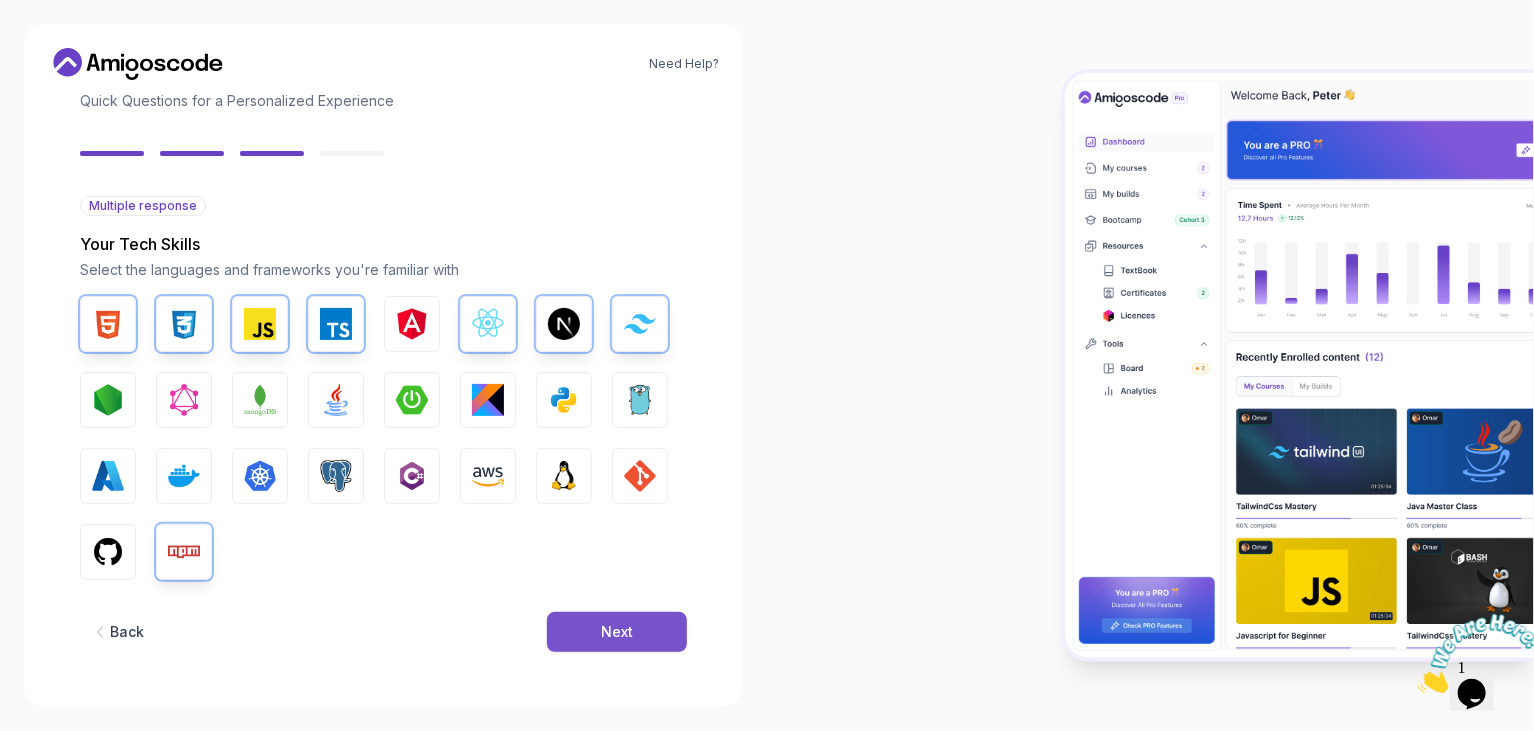 click on "Next" at bounding box center [617, 632] 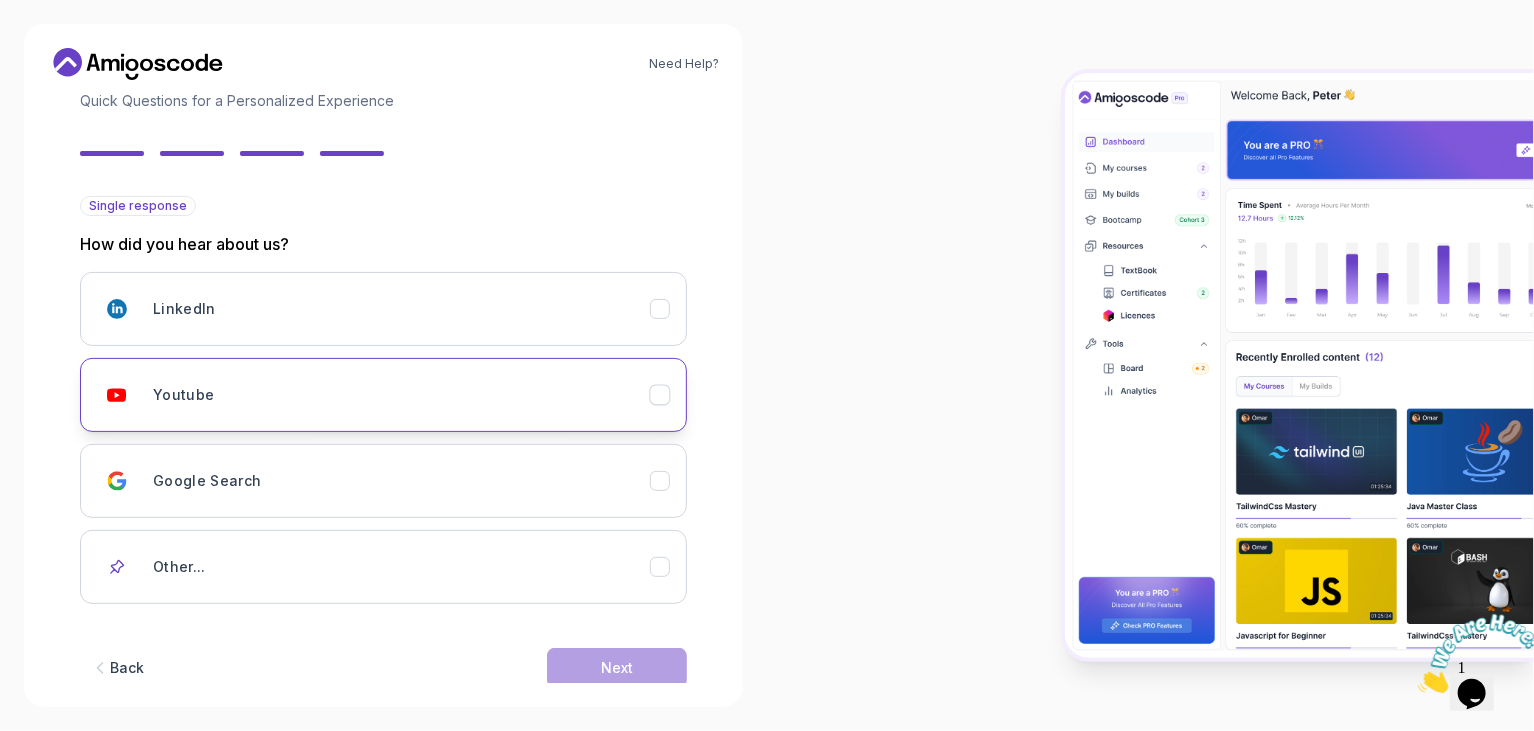 click on "Youtube" at bounding box center [401, 395] 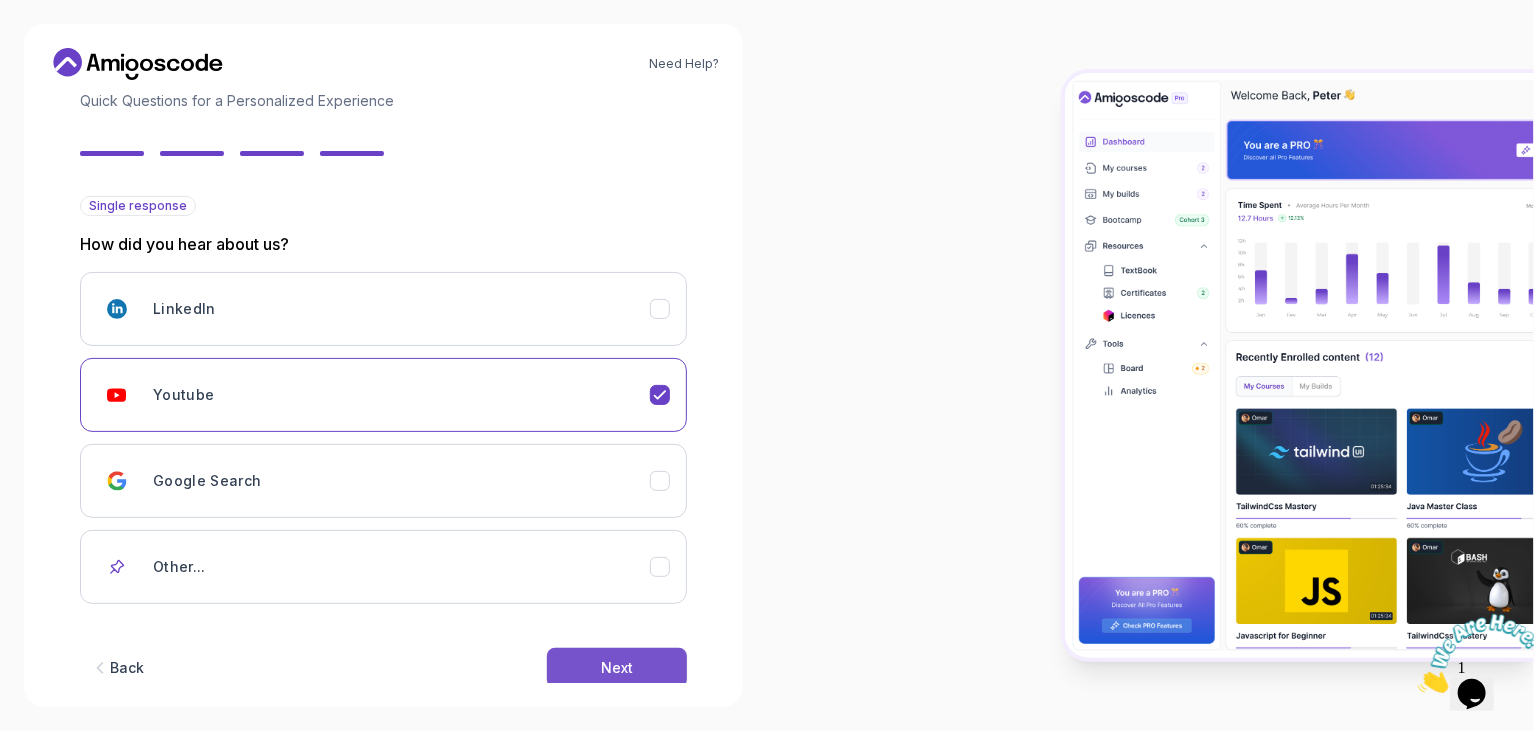 click on "Next" at bounding box center [617, 668] 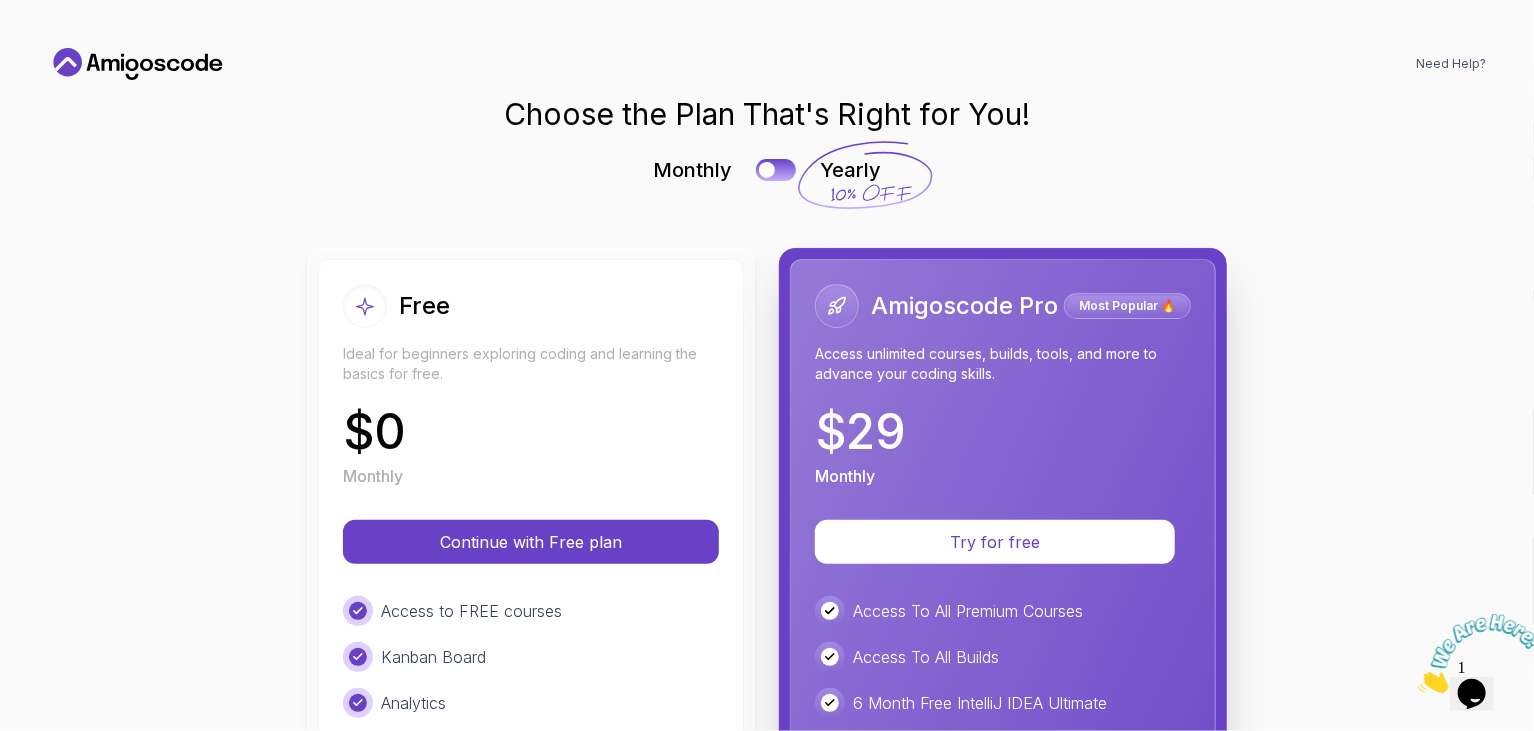 scroll, scrollTop: 0, scrollLeft: 0, axis: both 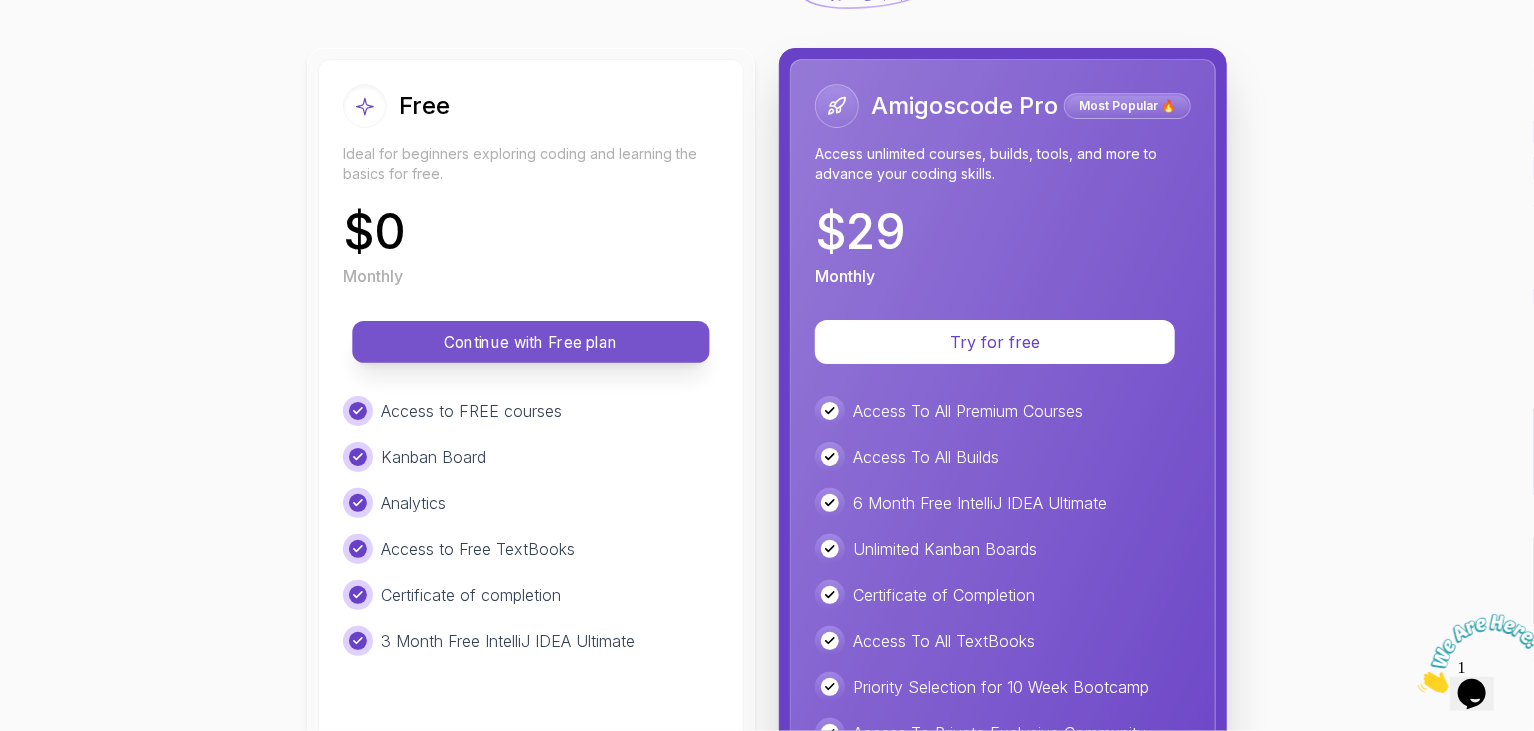click on "Continue with Free plan" at bounding box center (531, 342) 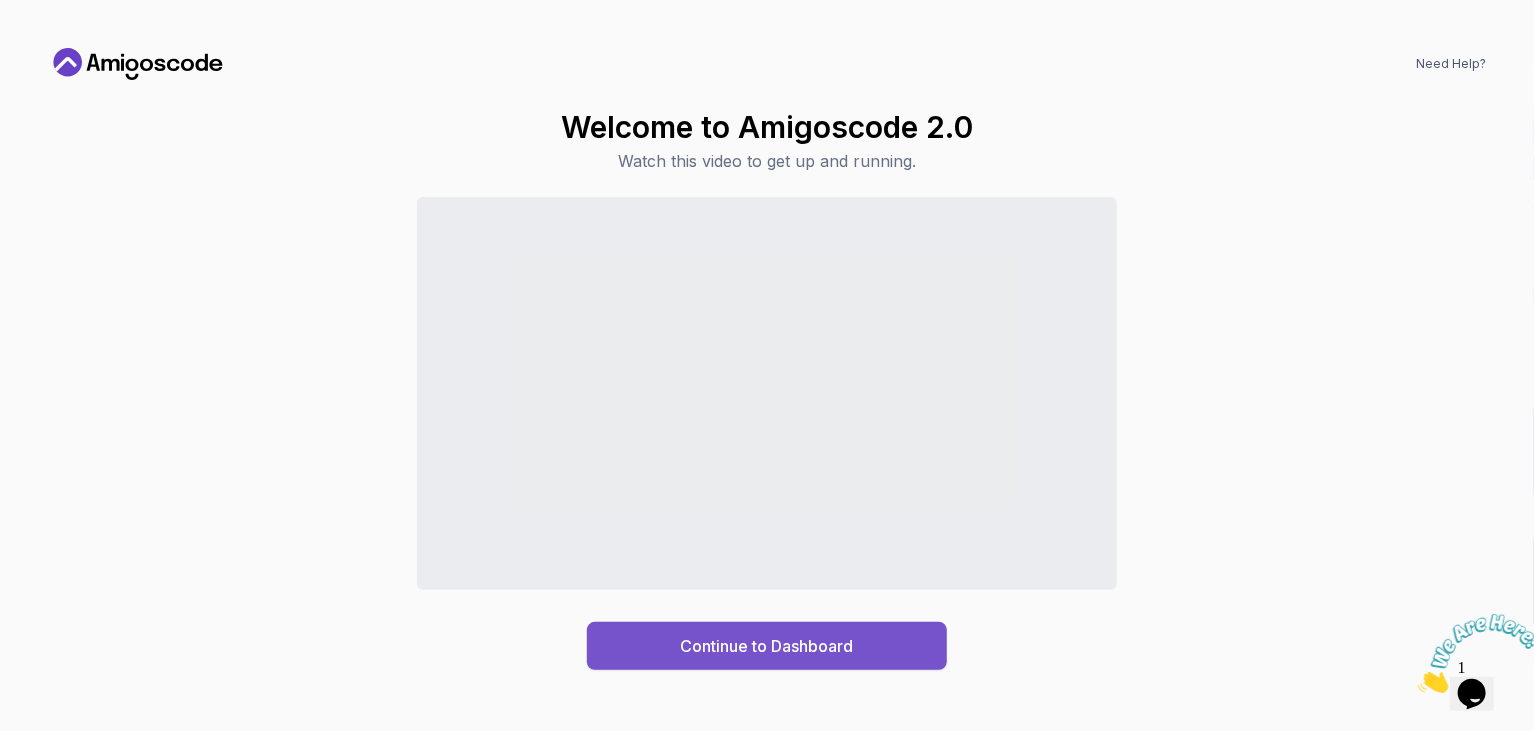 click on "Continue to Dashboard" at bounding box center [767, 646] 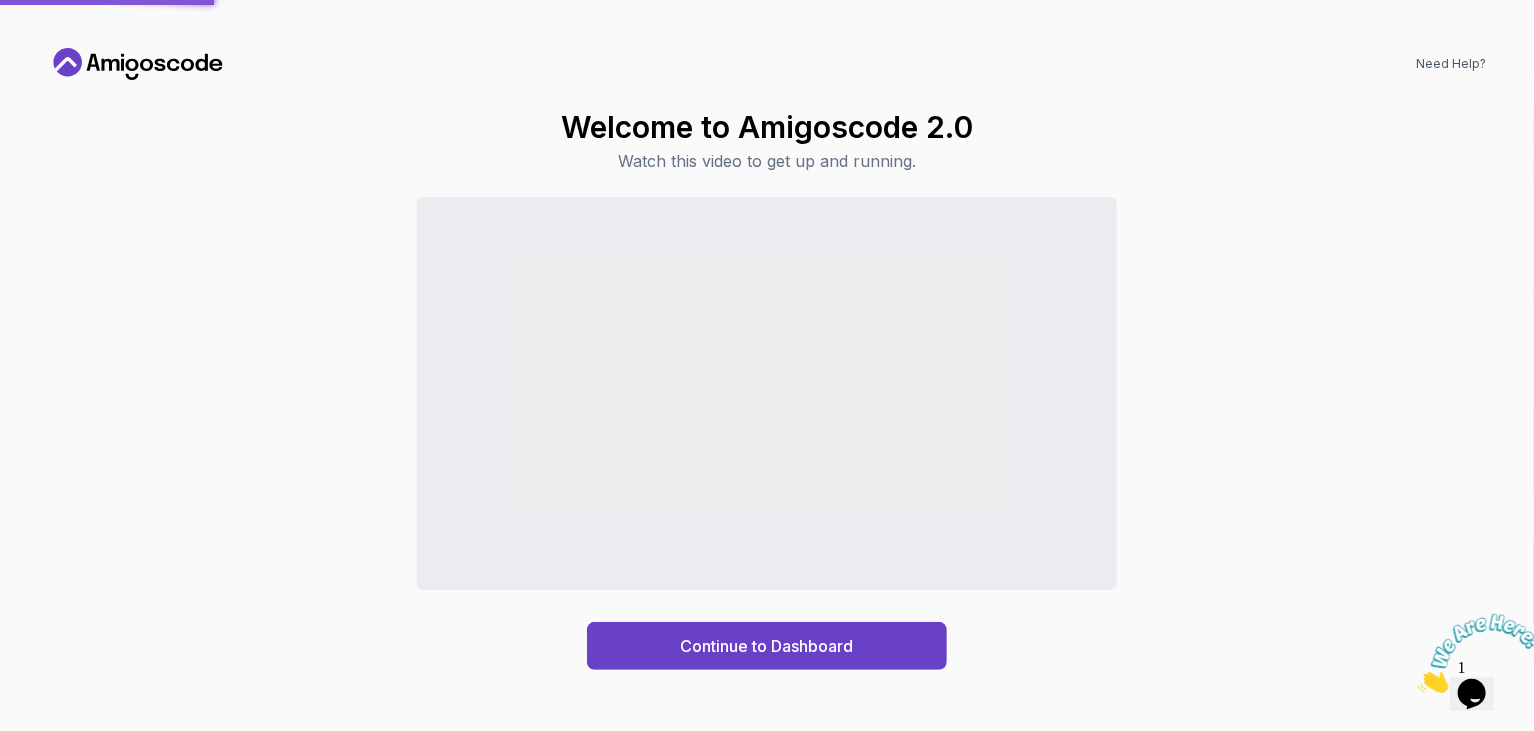 click at bounding box center [1479, 652] 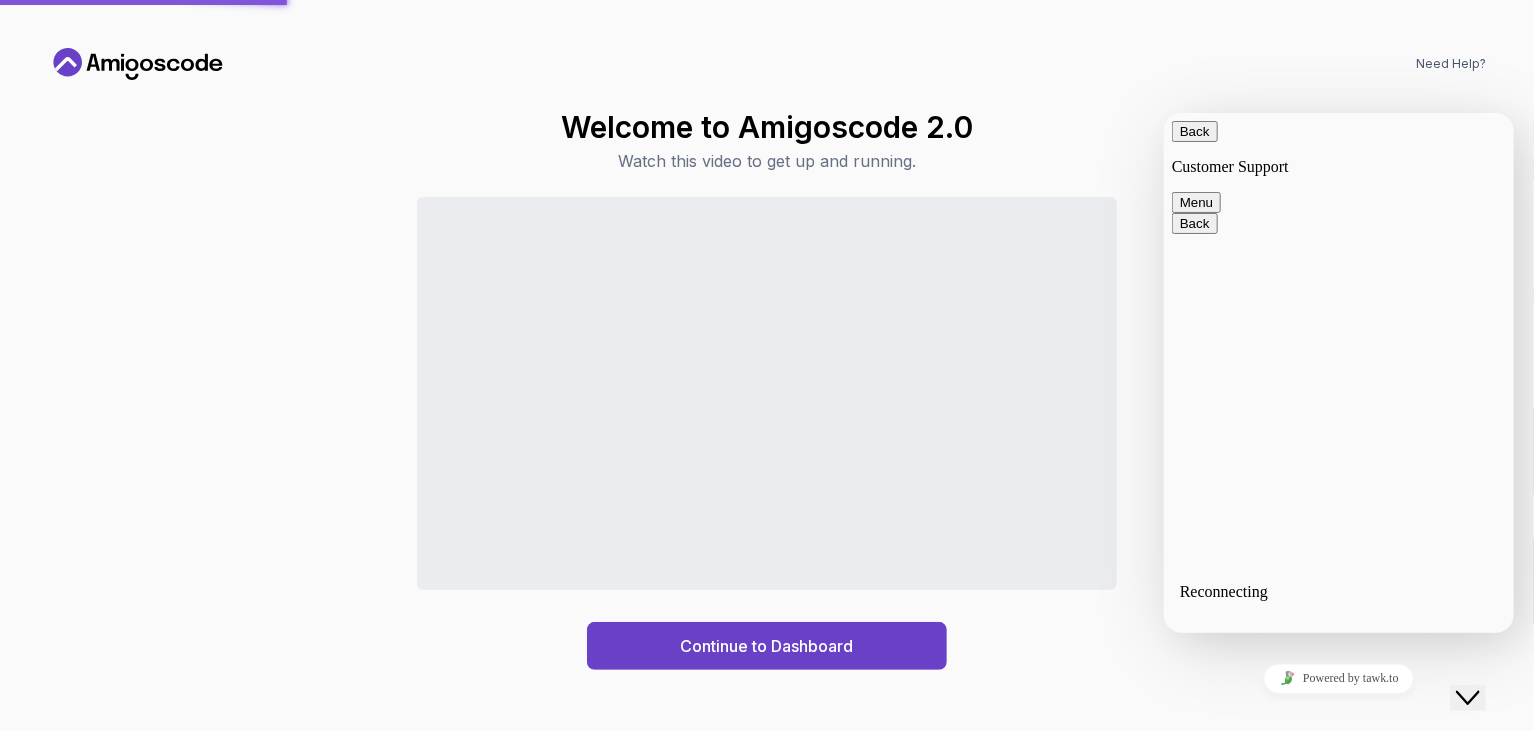 click on "Continue to Dashboard" at bounding box center [767, 434] 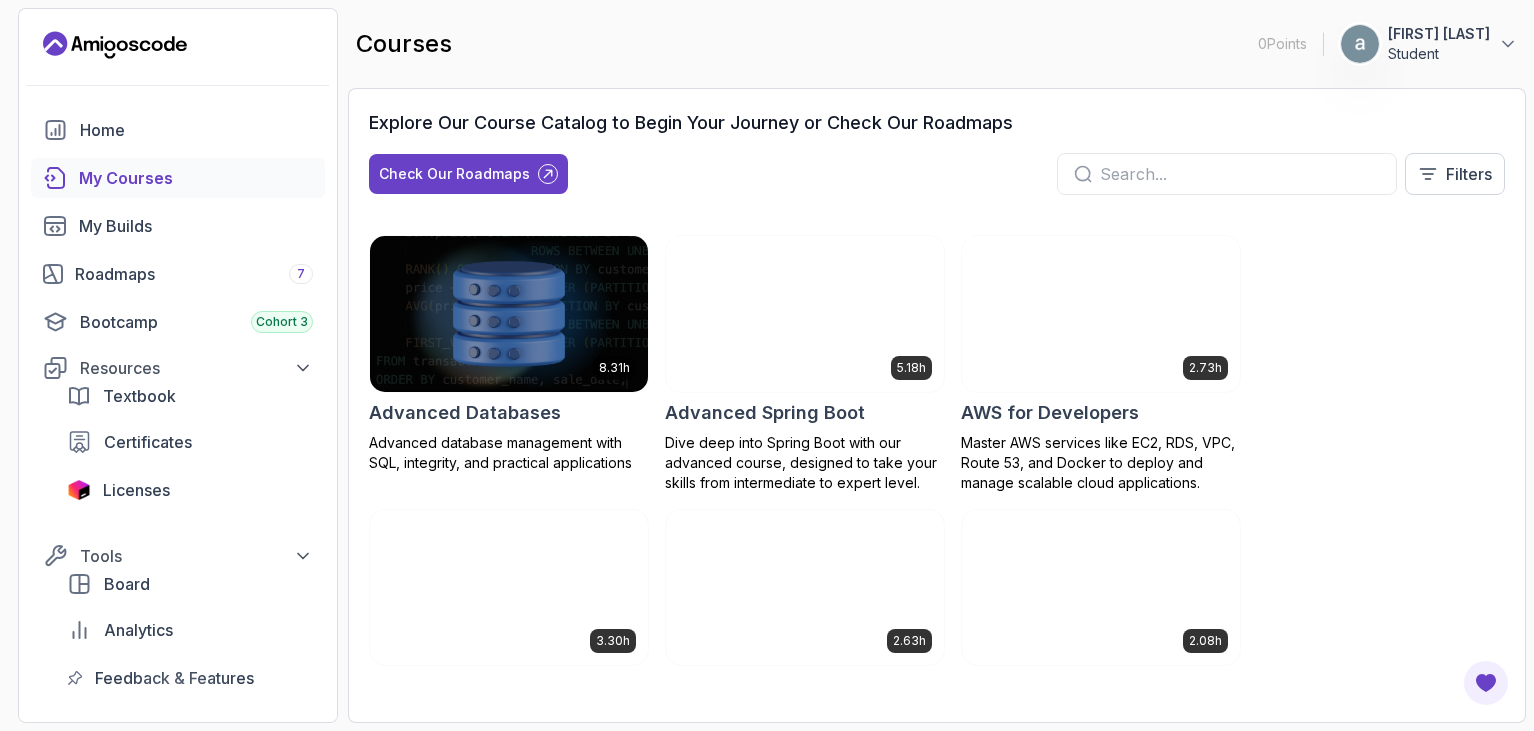 scroll, scrollTop: 0, scrollLeft: 0, axis: both 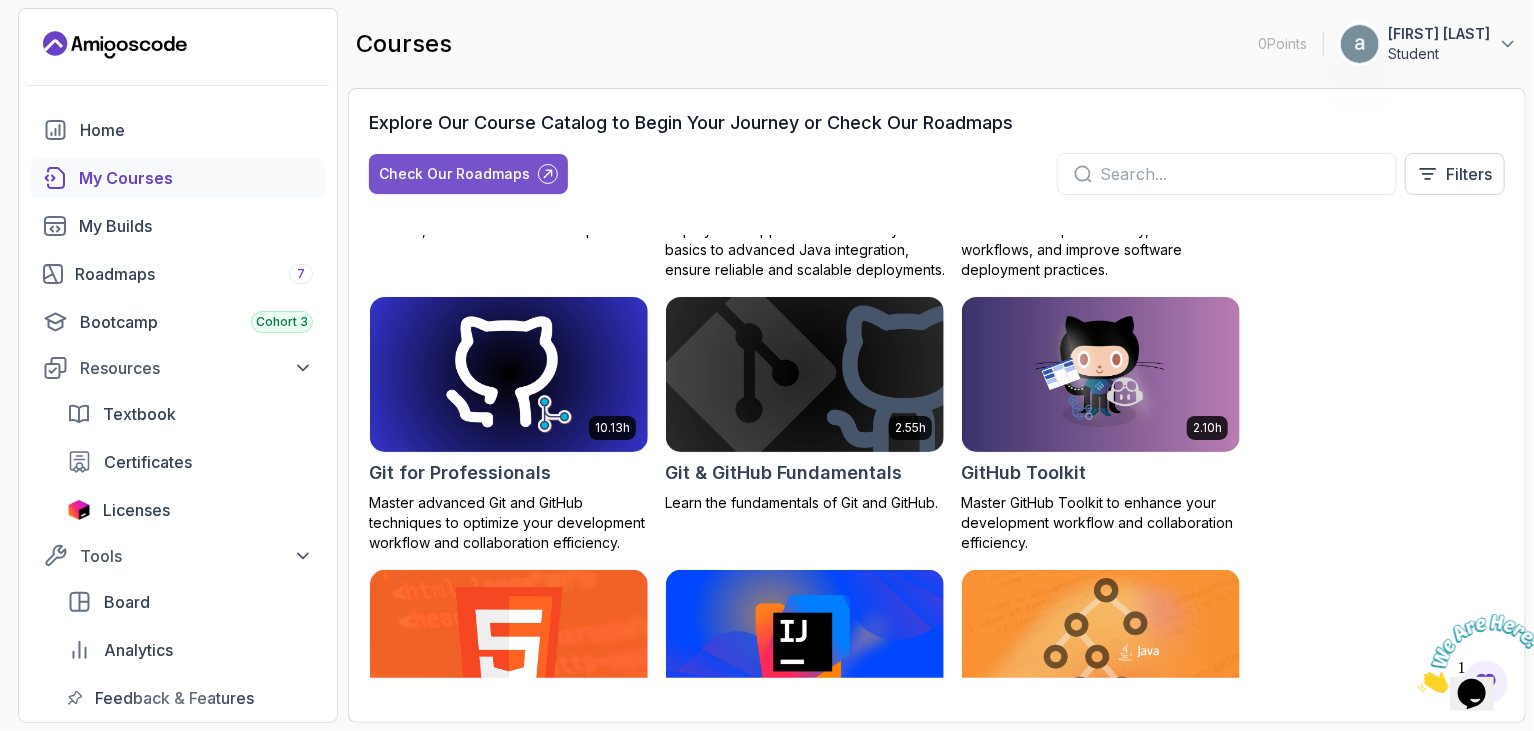 click on "Check Our Roadmaps" at bounding box center [454, 174] 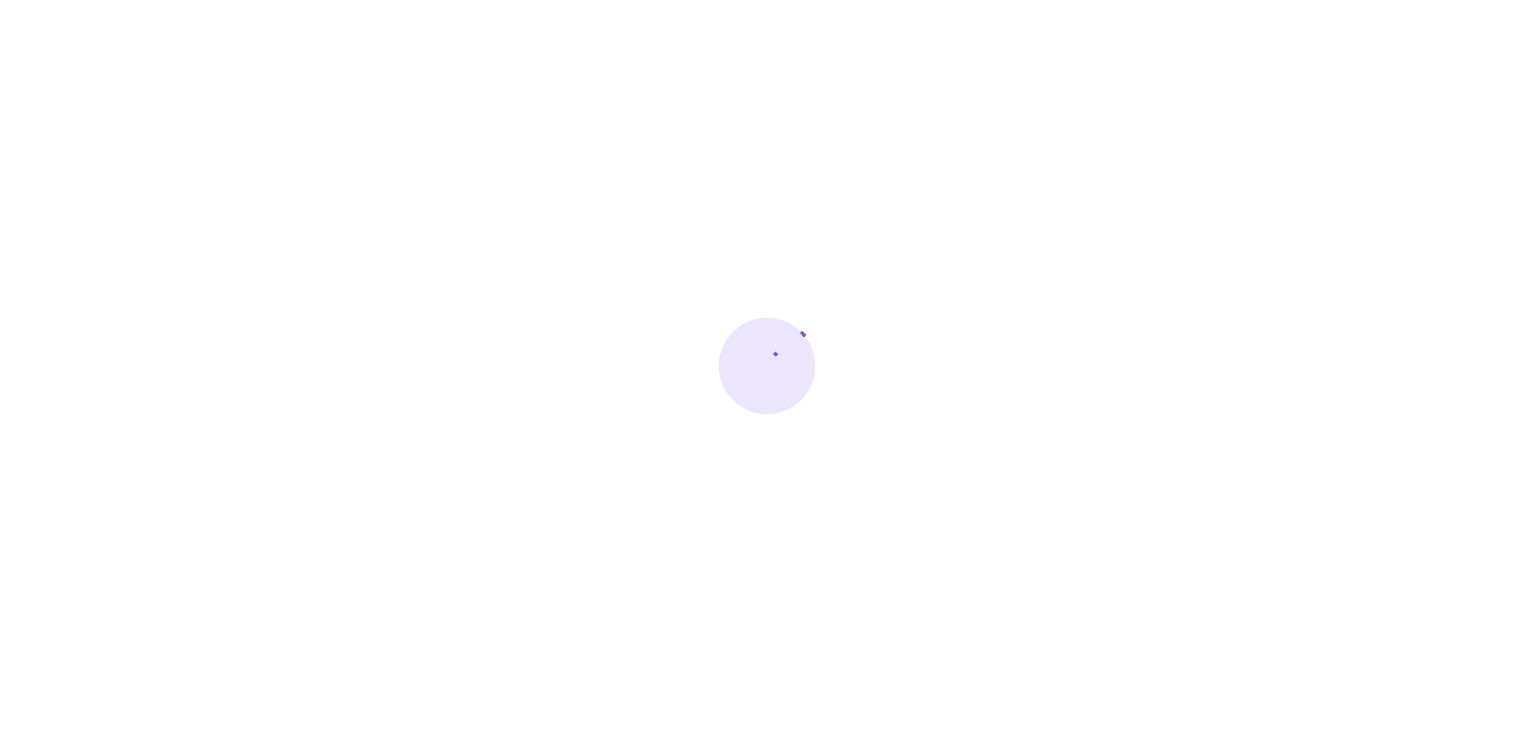 scroll, scrollTop: 0, scrollLeft: 0, axis: both 